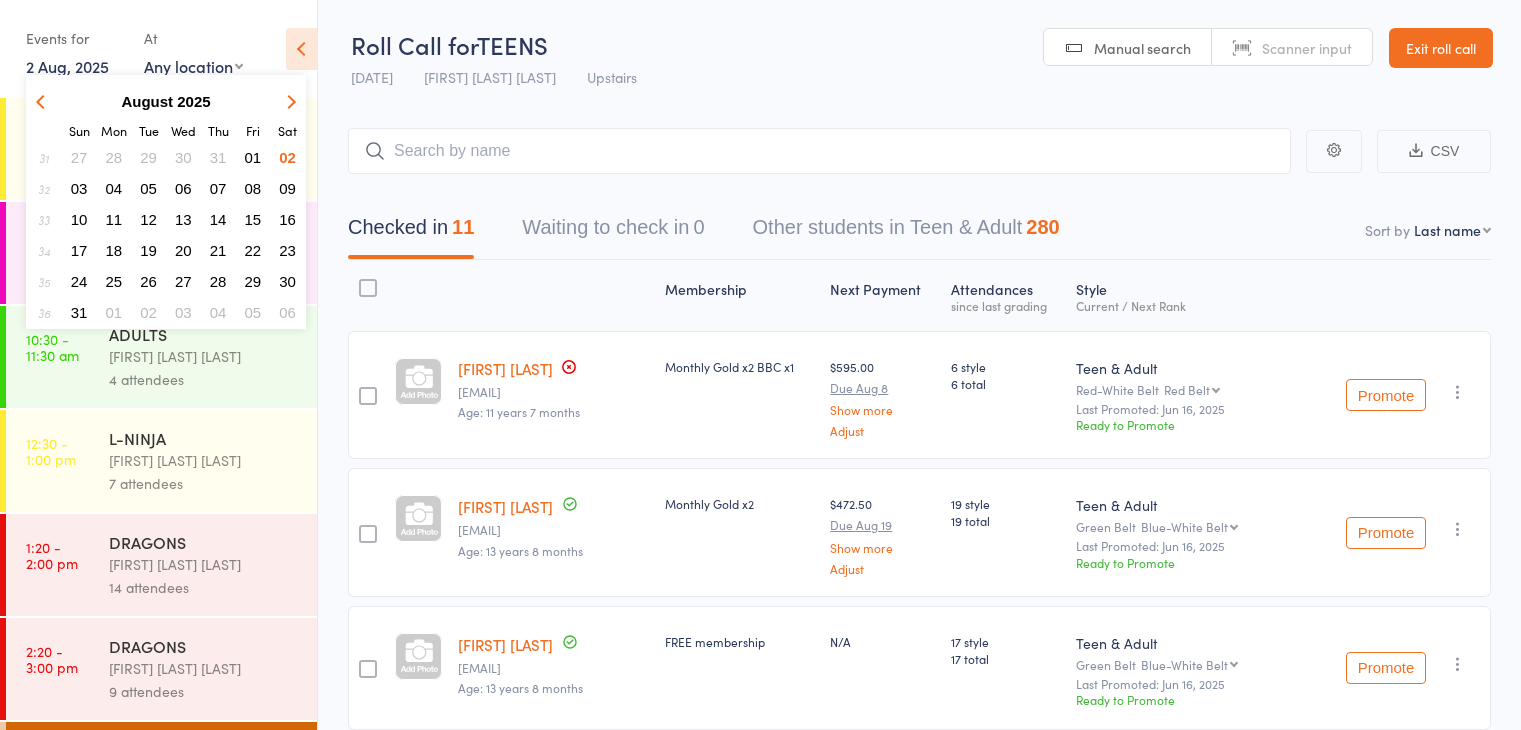 scroll, scrollTop: 116, scrollLeft: 0, axis: vertical 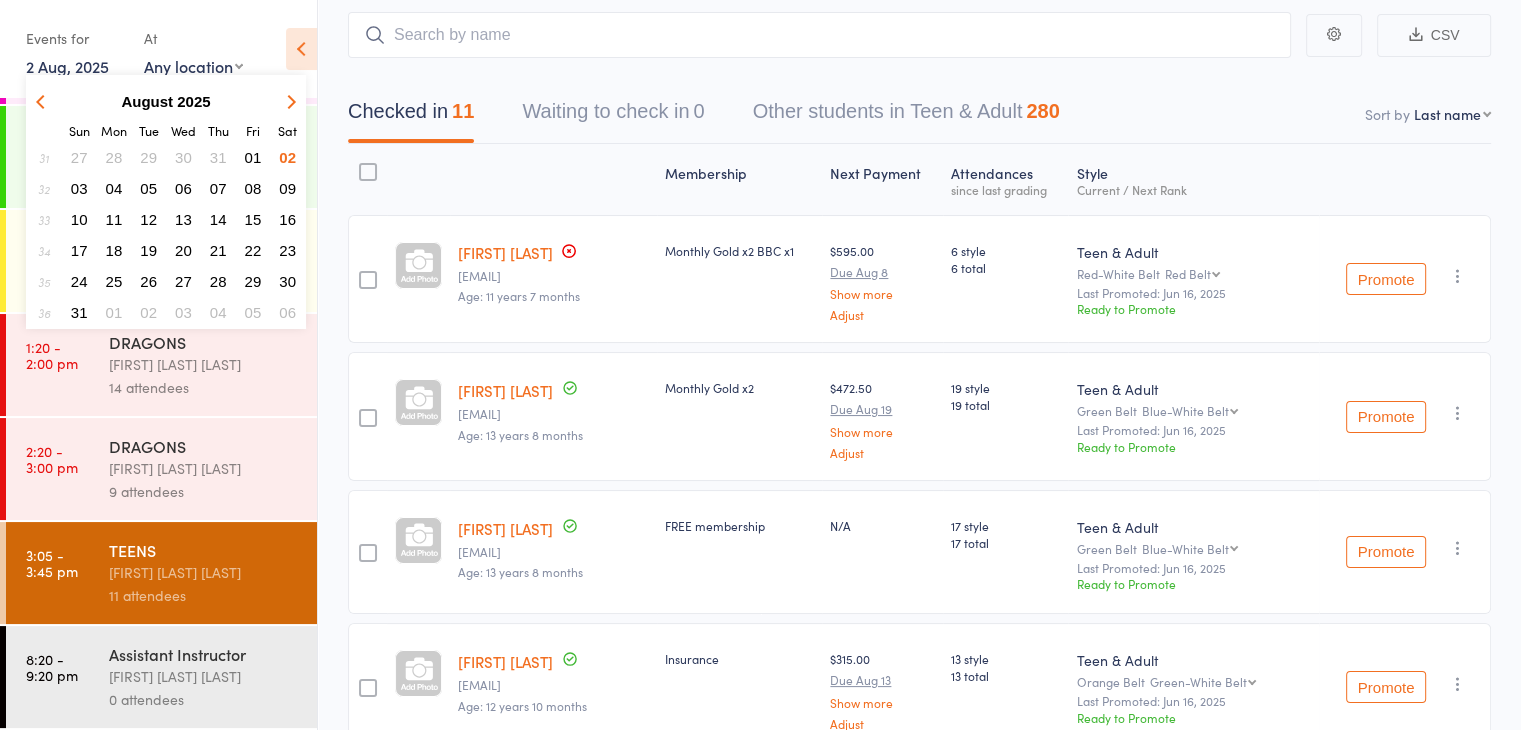 click on "04" at bounding box center (114, 188) 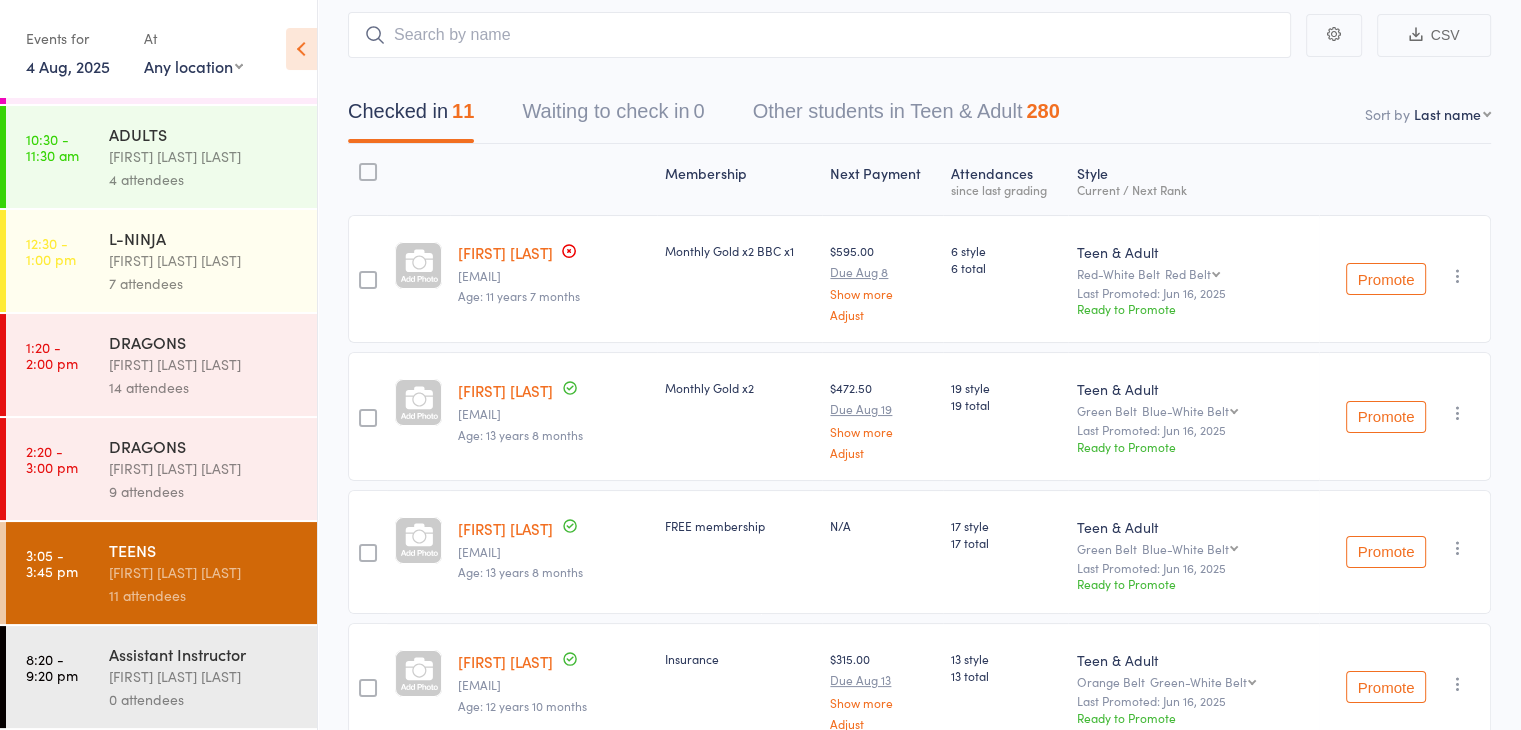 scroll, scrollTop: 0, scrollLeft: 0, axis: both 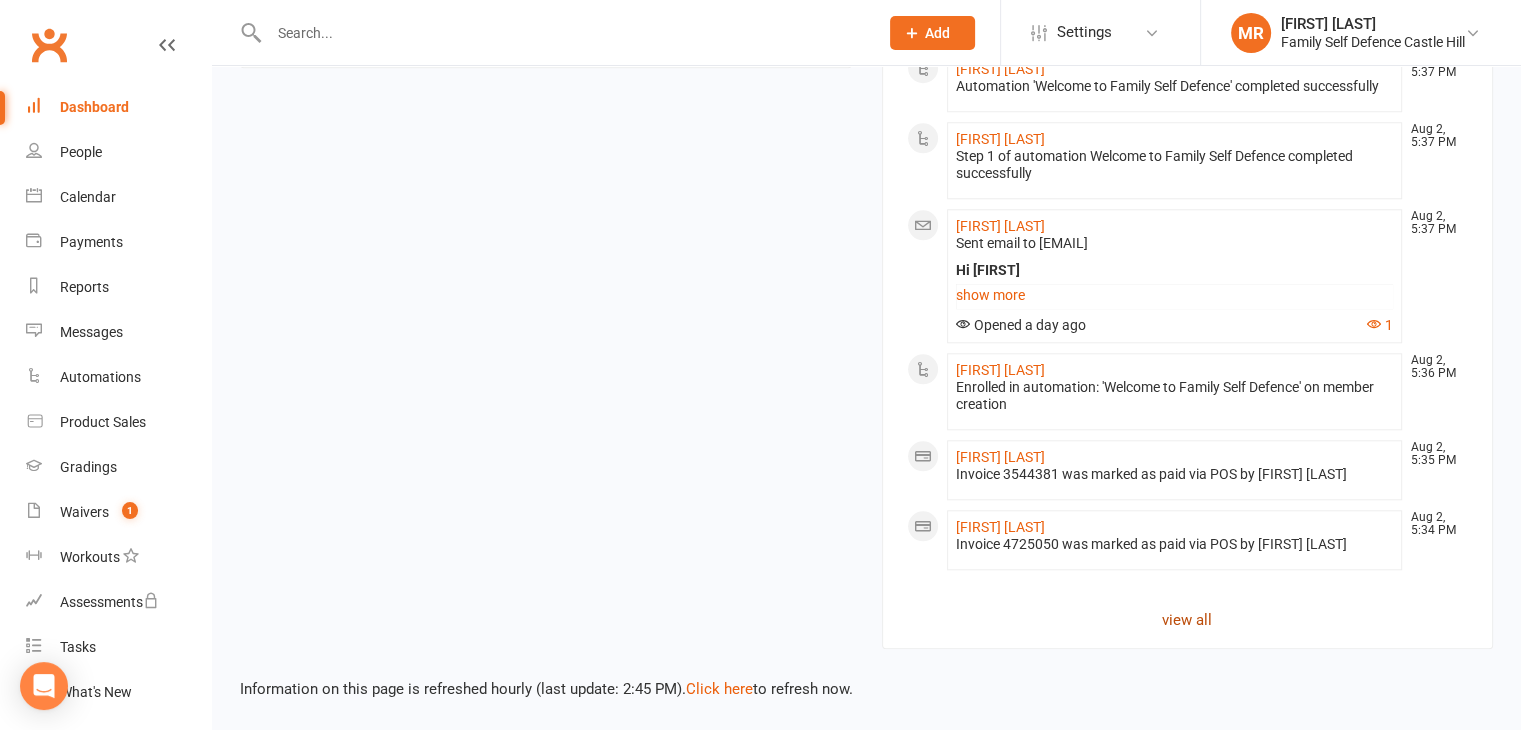 click on "view all" 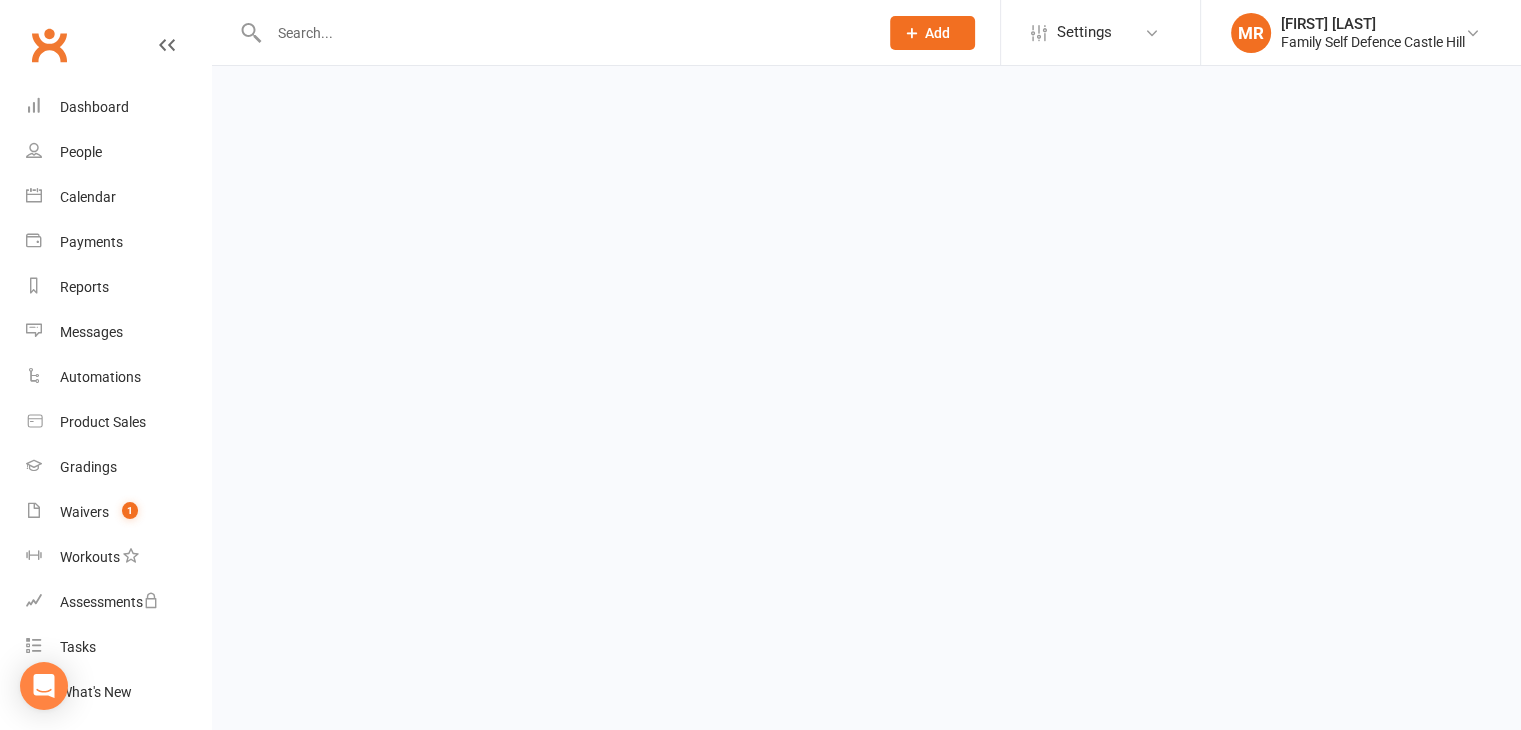 scroll, scrollTop: 0, scrollLeft: 0, axis: both 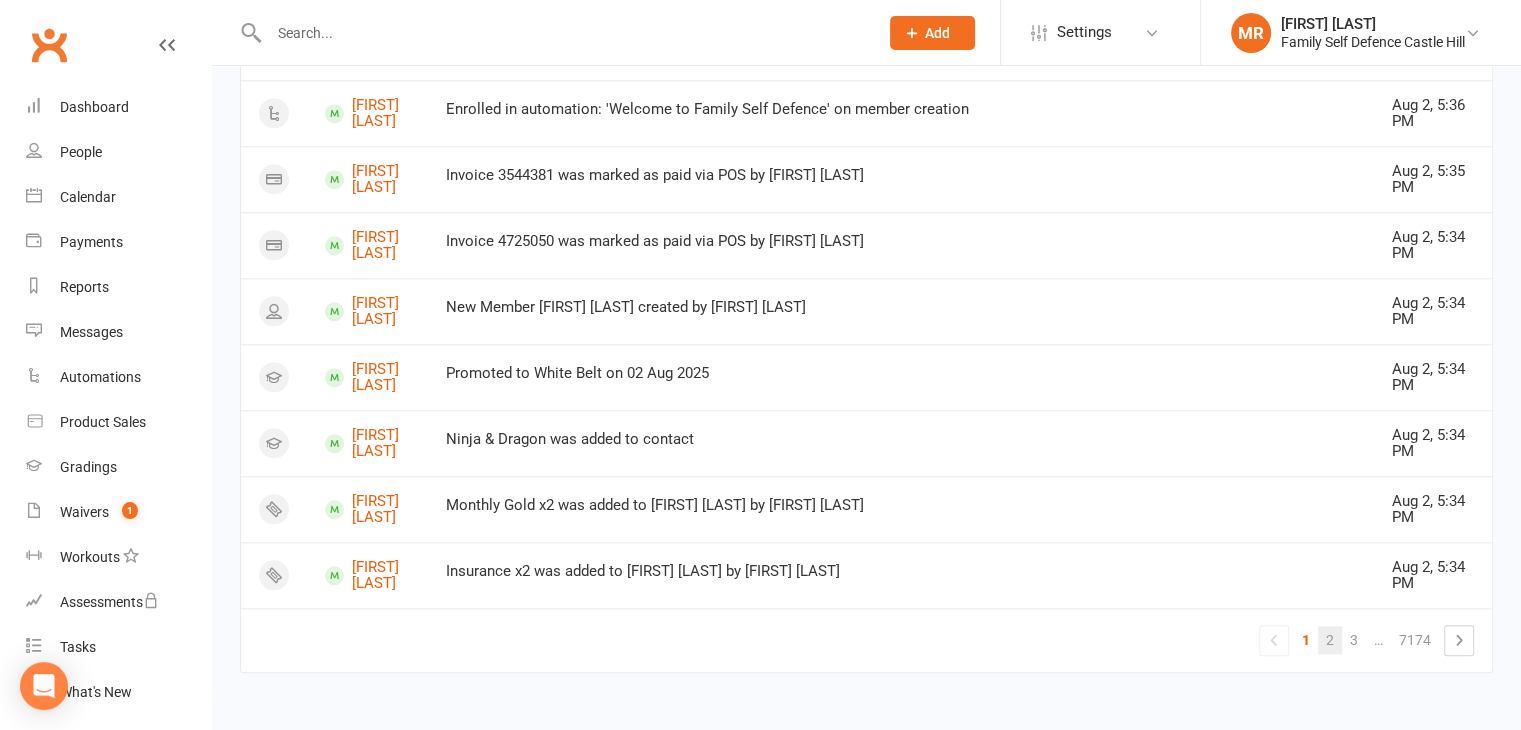 click on "2" at bounding box center [1330, 640] 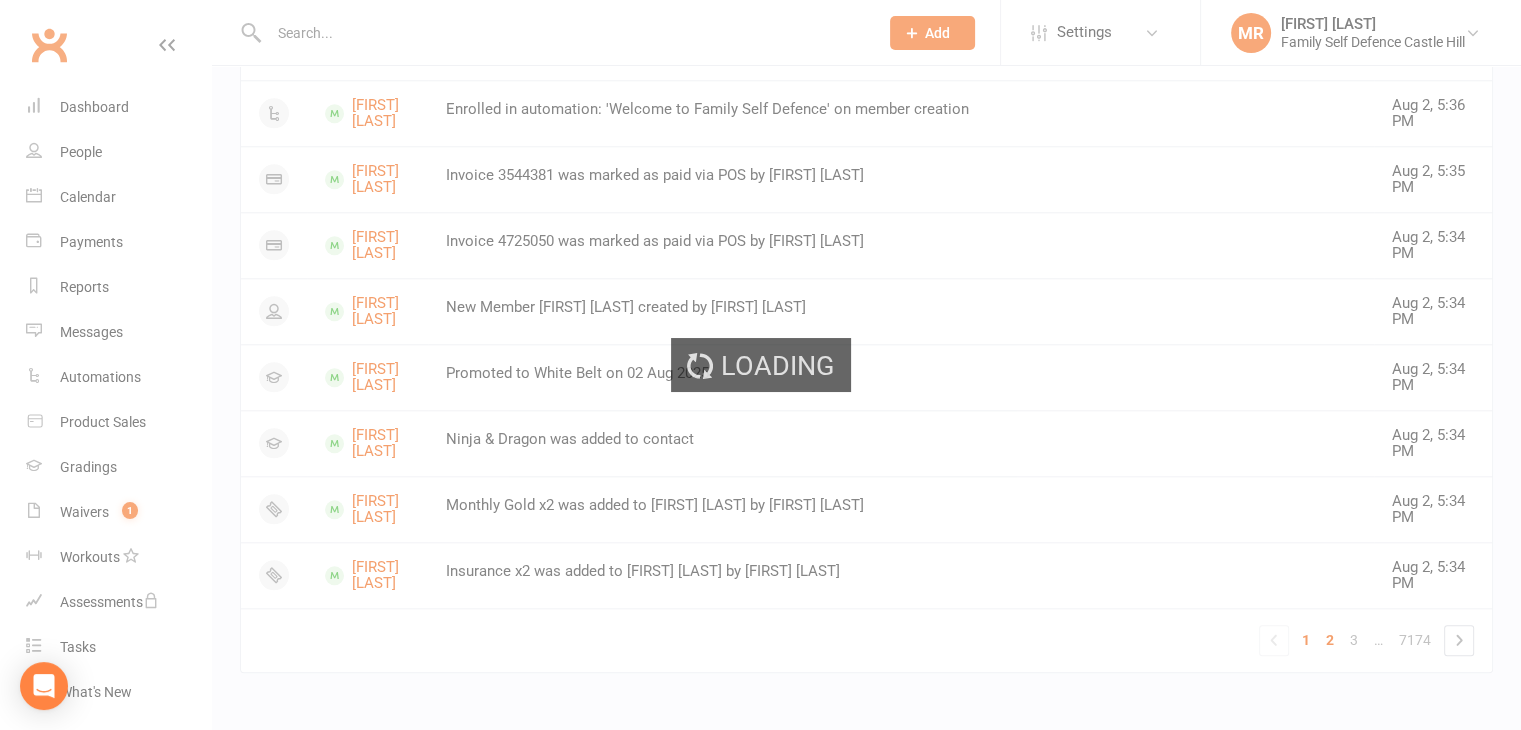 scroll, scrollTop: 1203, scrollLeft: 0, axis: vertical 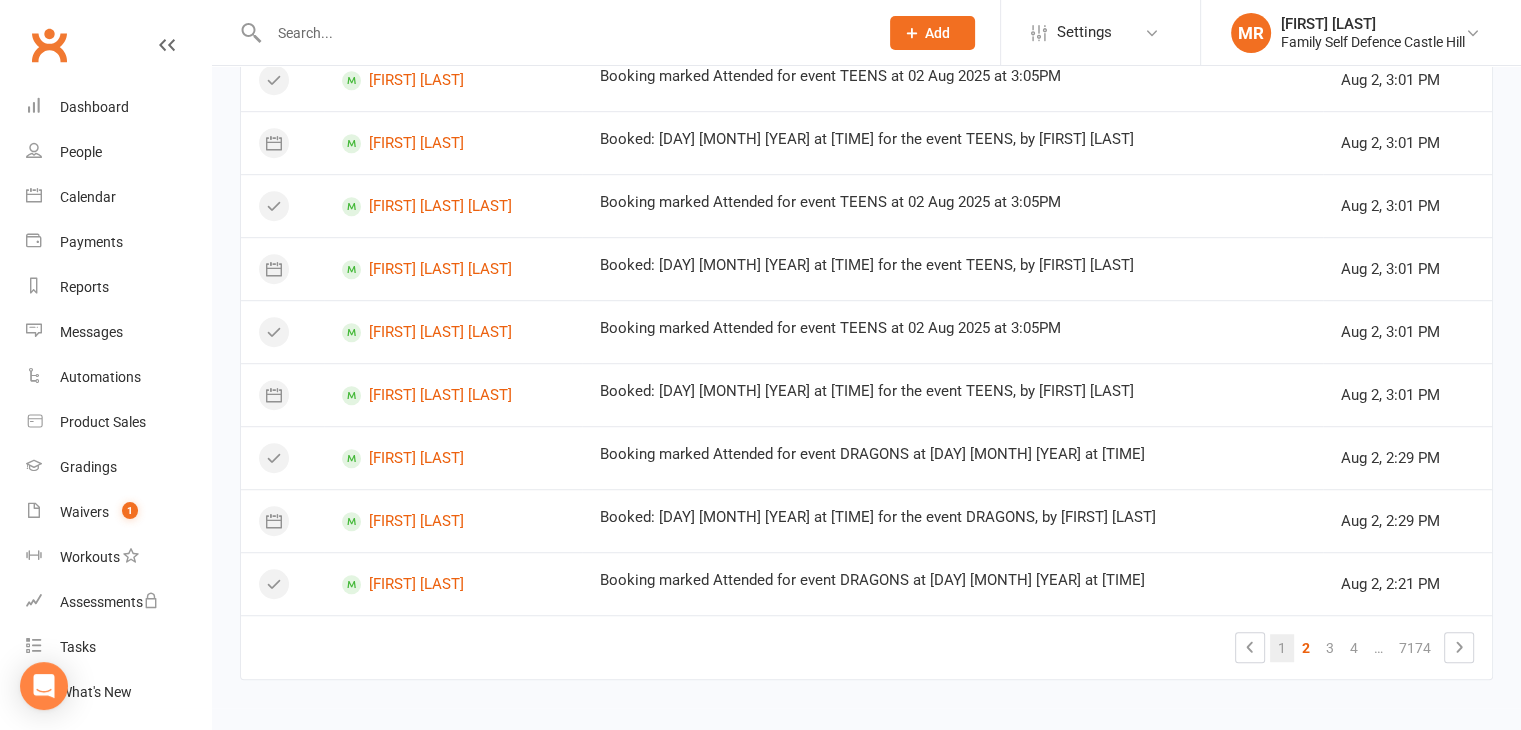 click on "1" at bounding box center (1282, 648) 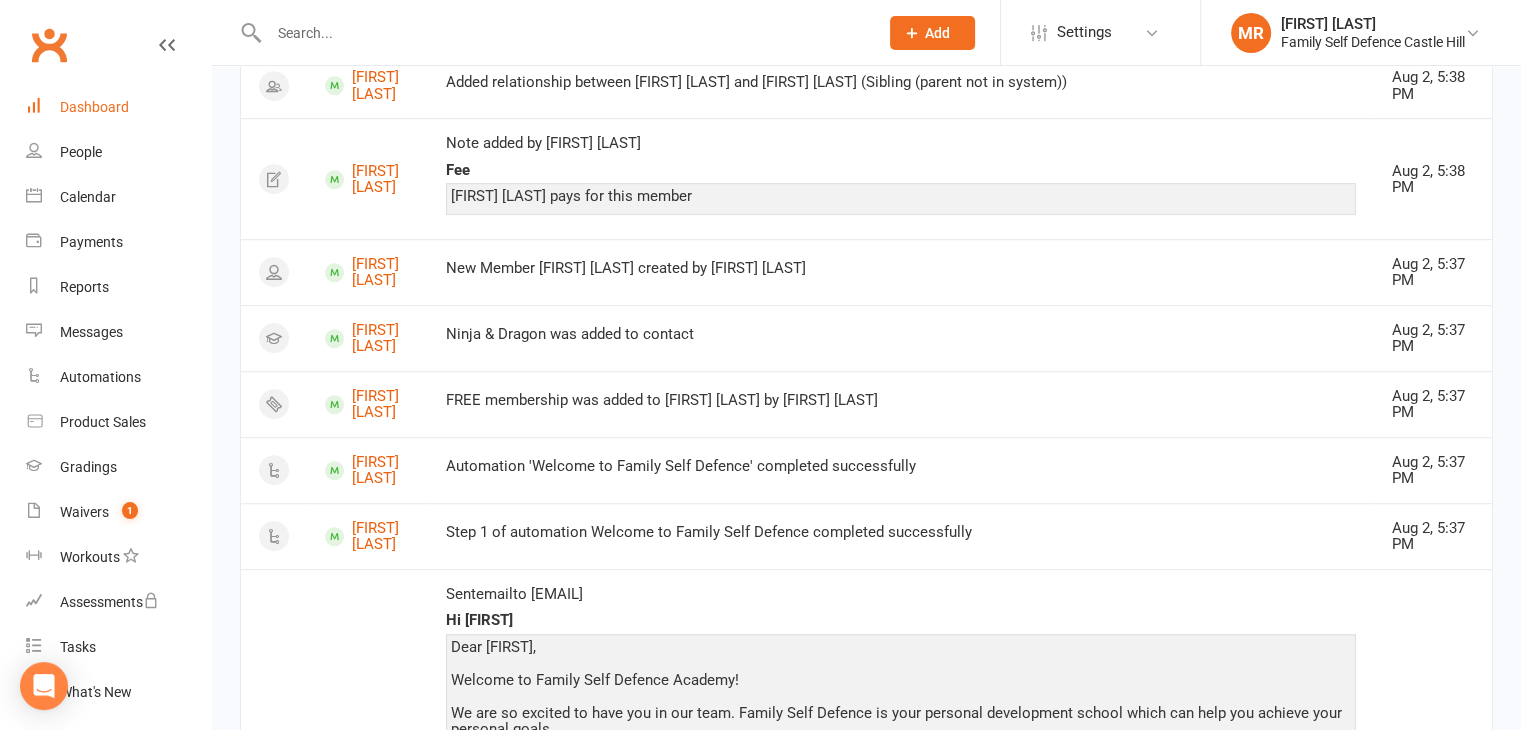 click on "Dashboard" at bounding box center [94, 107] 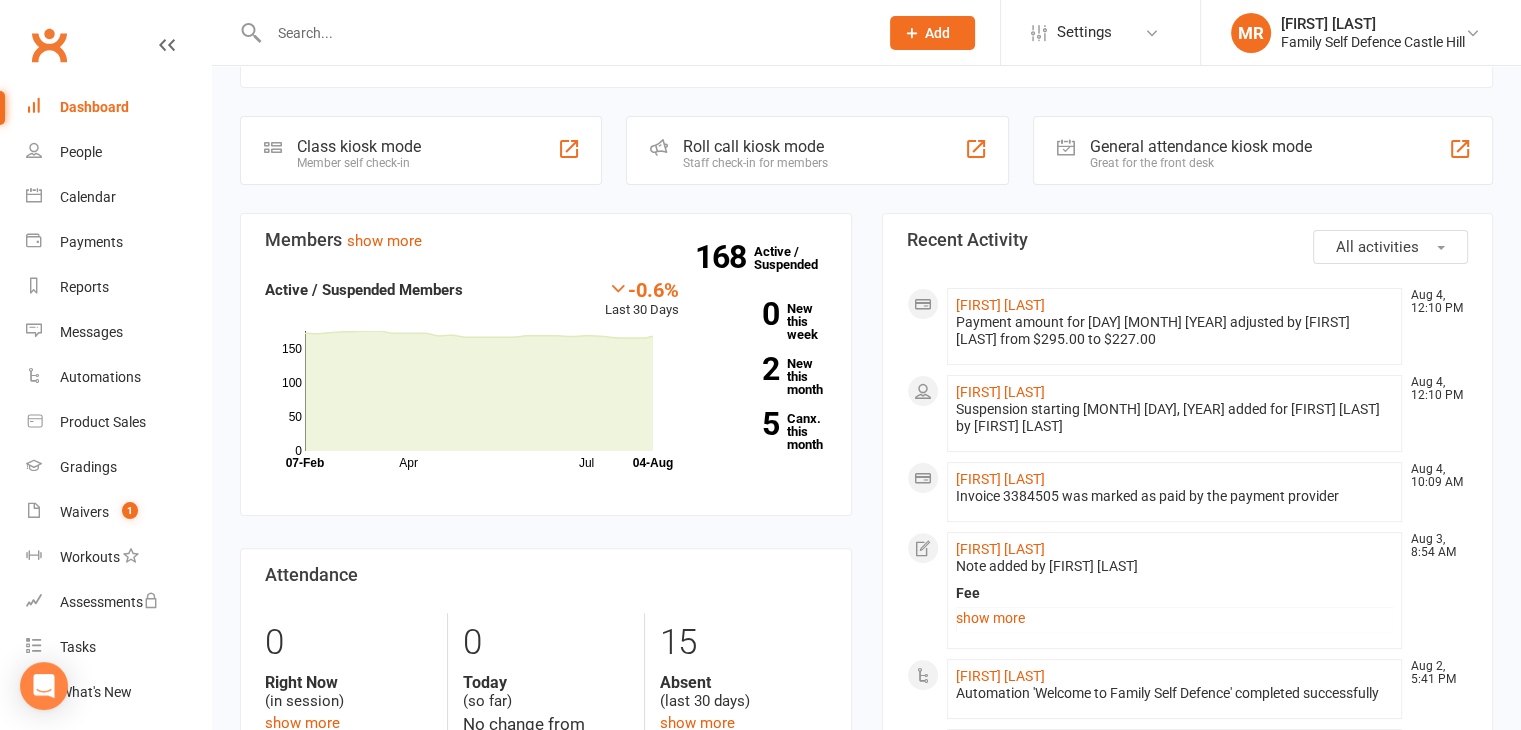 scroll, scrollTop: 447, scrollLeft: 0, axis: vertical 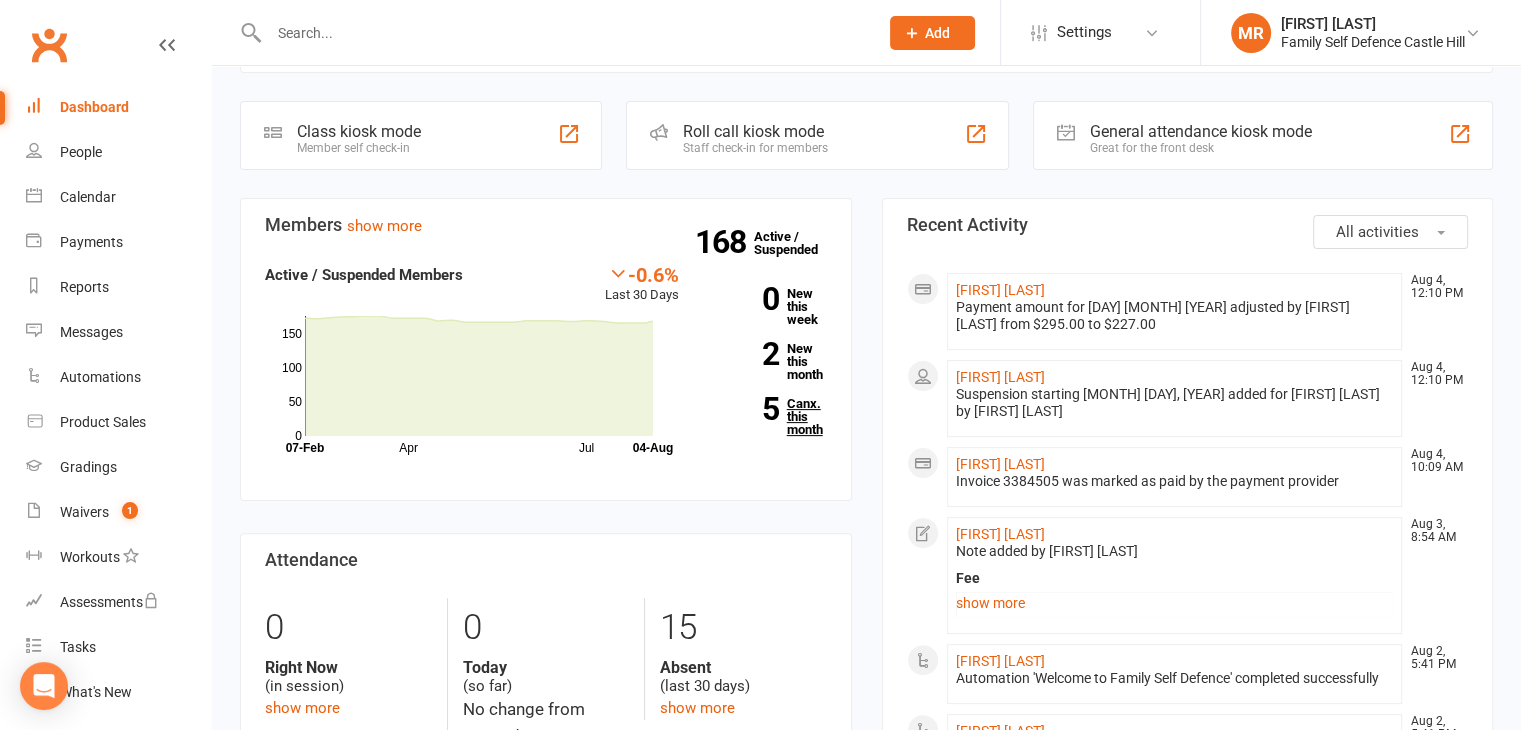 click on "5 Canx. this month" at bounding box center [768, 416] 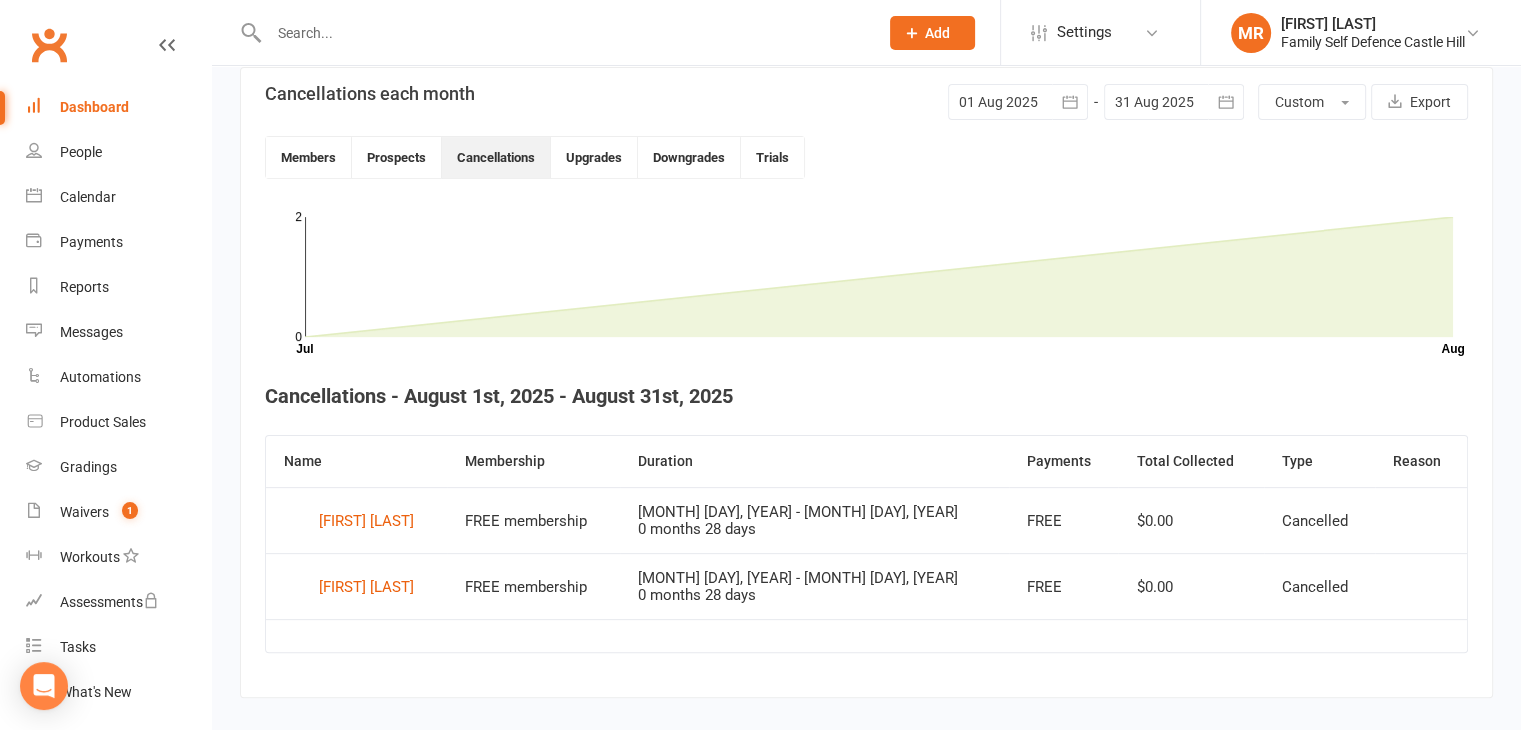 scroll, scrollTop: 507, scrollLeft: 0, axis: vertical 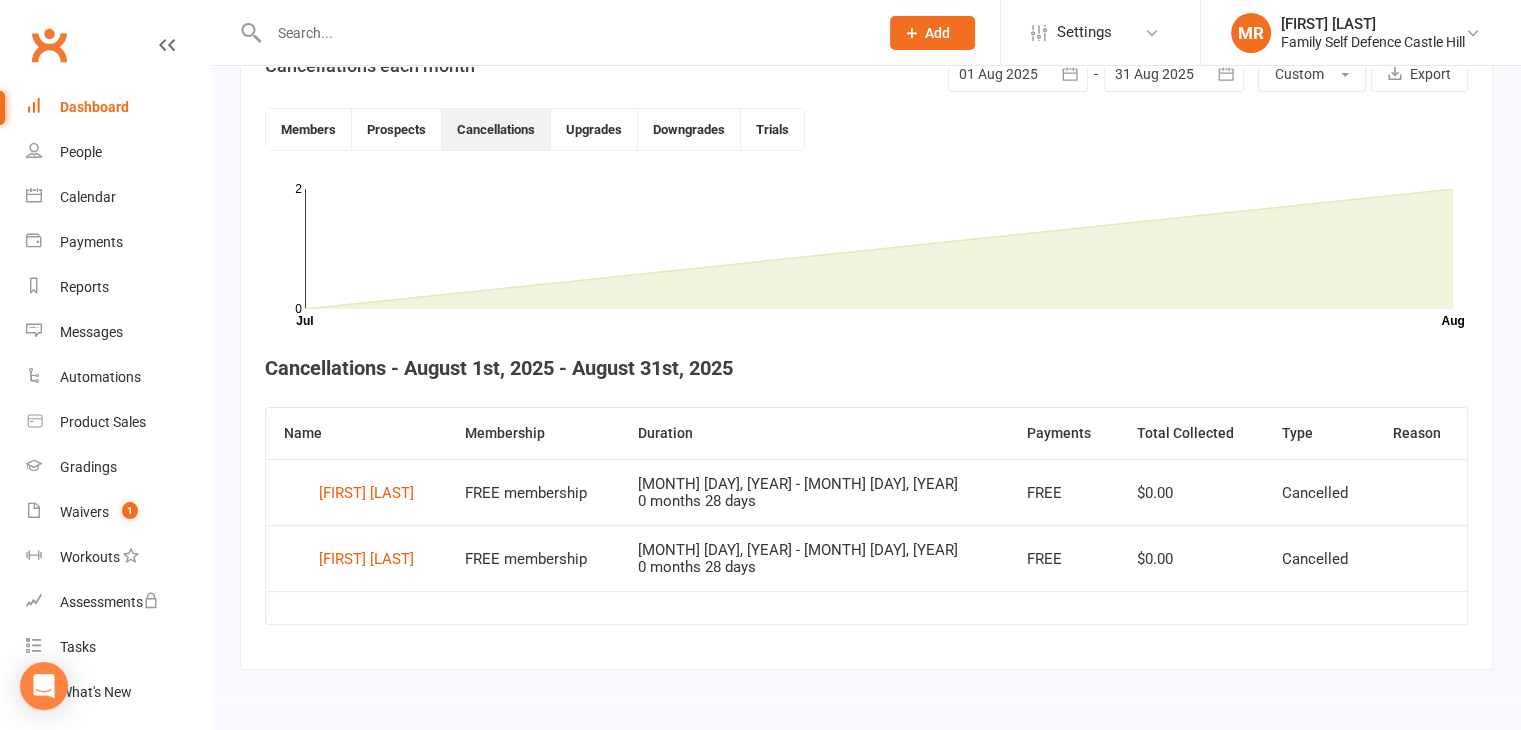 click on "Dashboard" at bounding box center [94, 107] 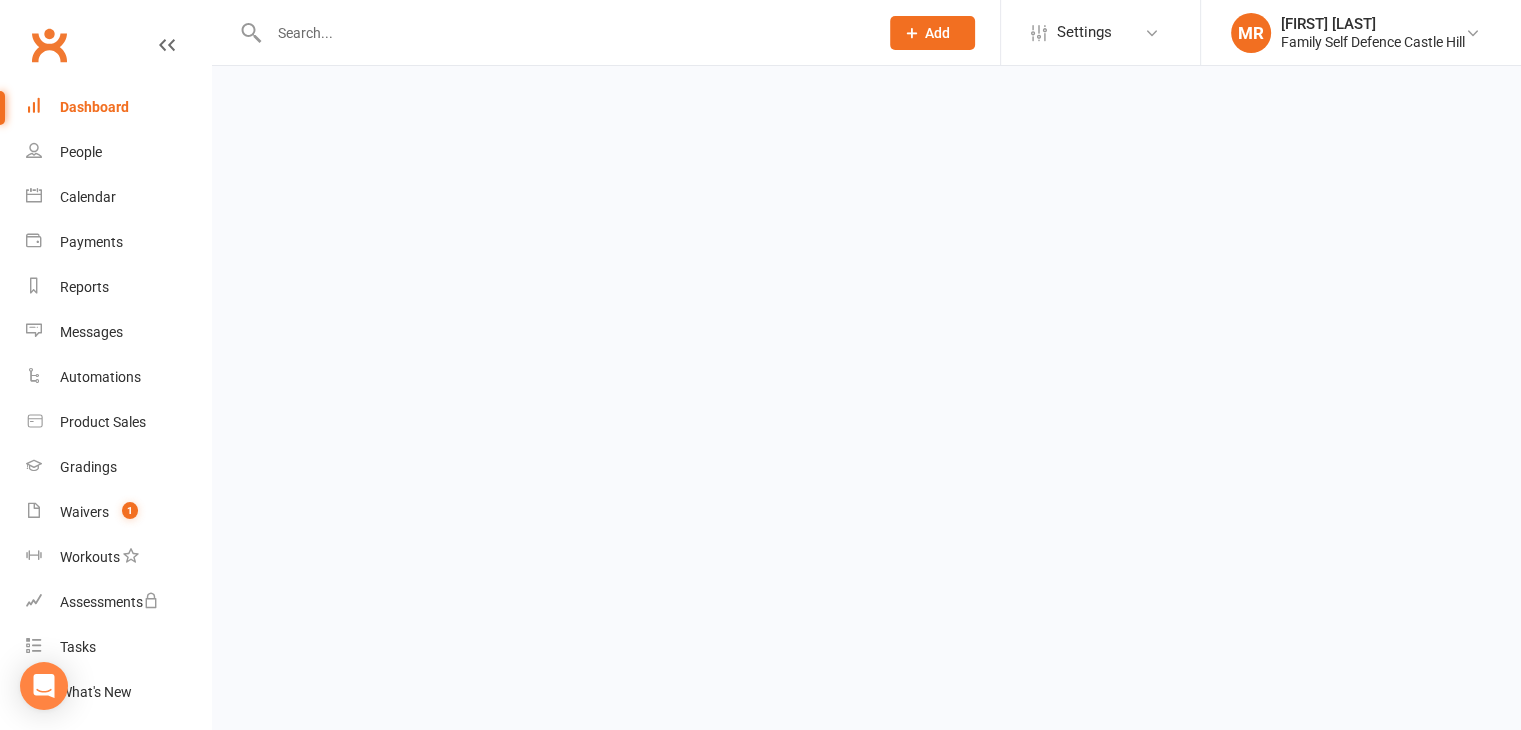 scroll, scrollTop: 0, scrollLeft: 0, axis: both 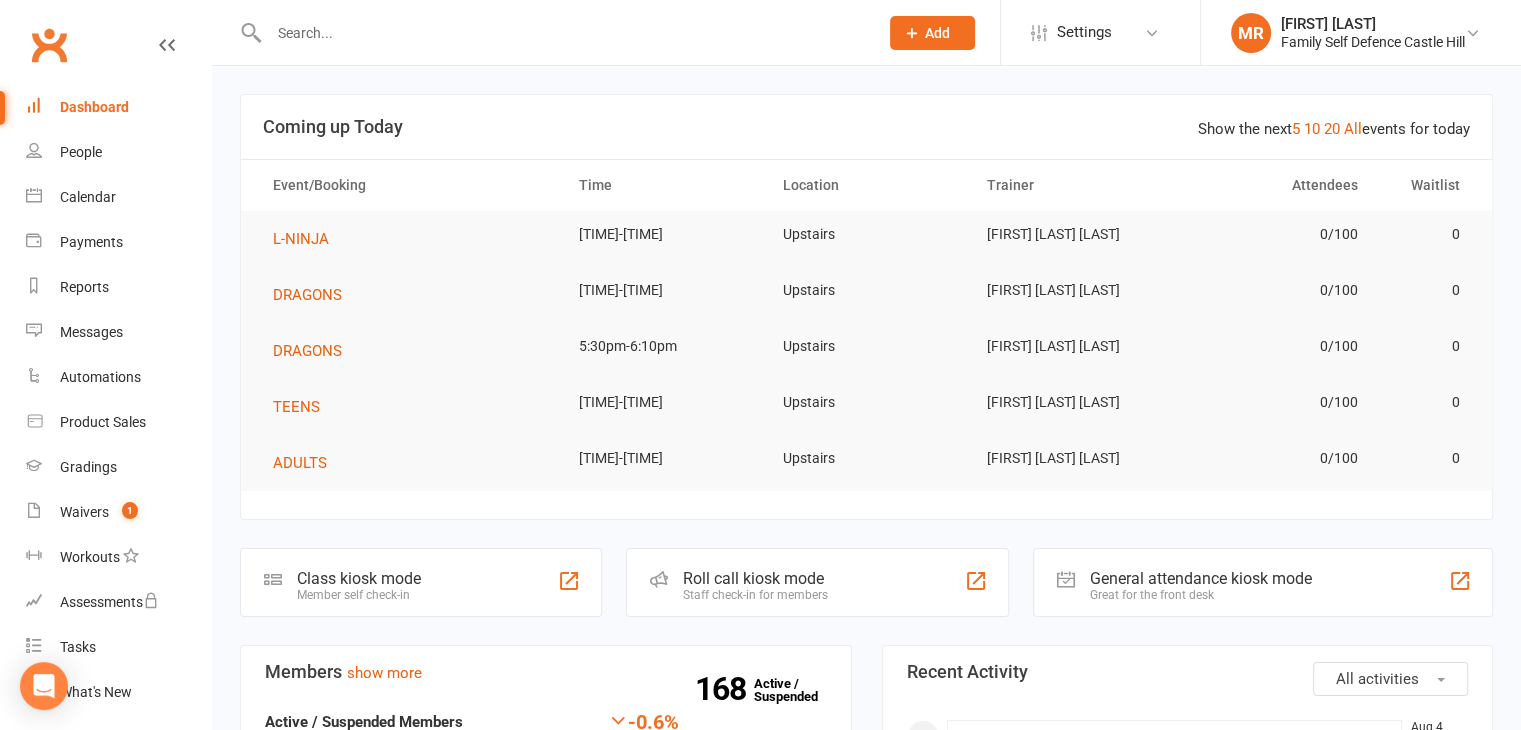 click on "Roll call kiosk mode Staff check-in for members" 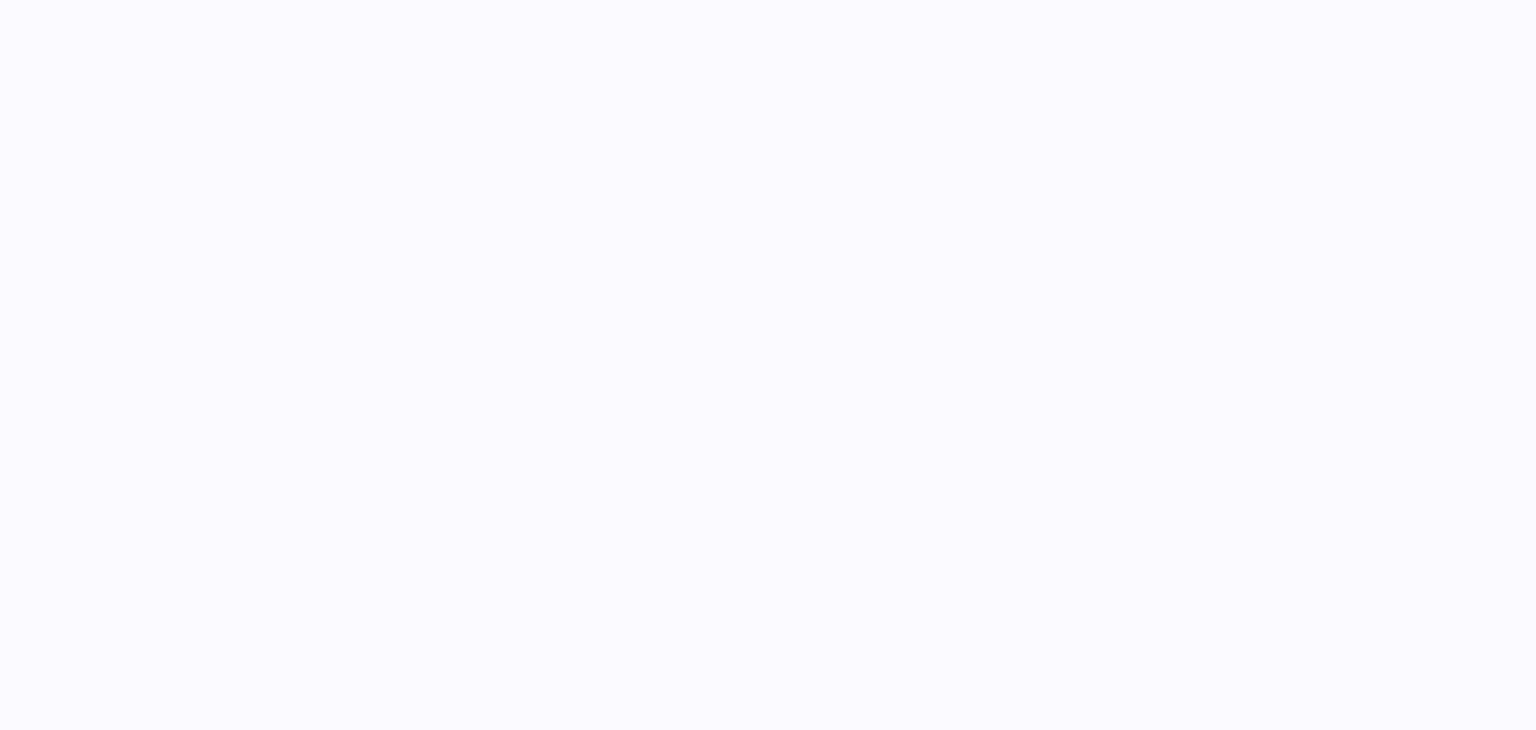scroll, scrollTop: 0, scrollLeft: 0, axis: both 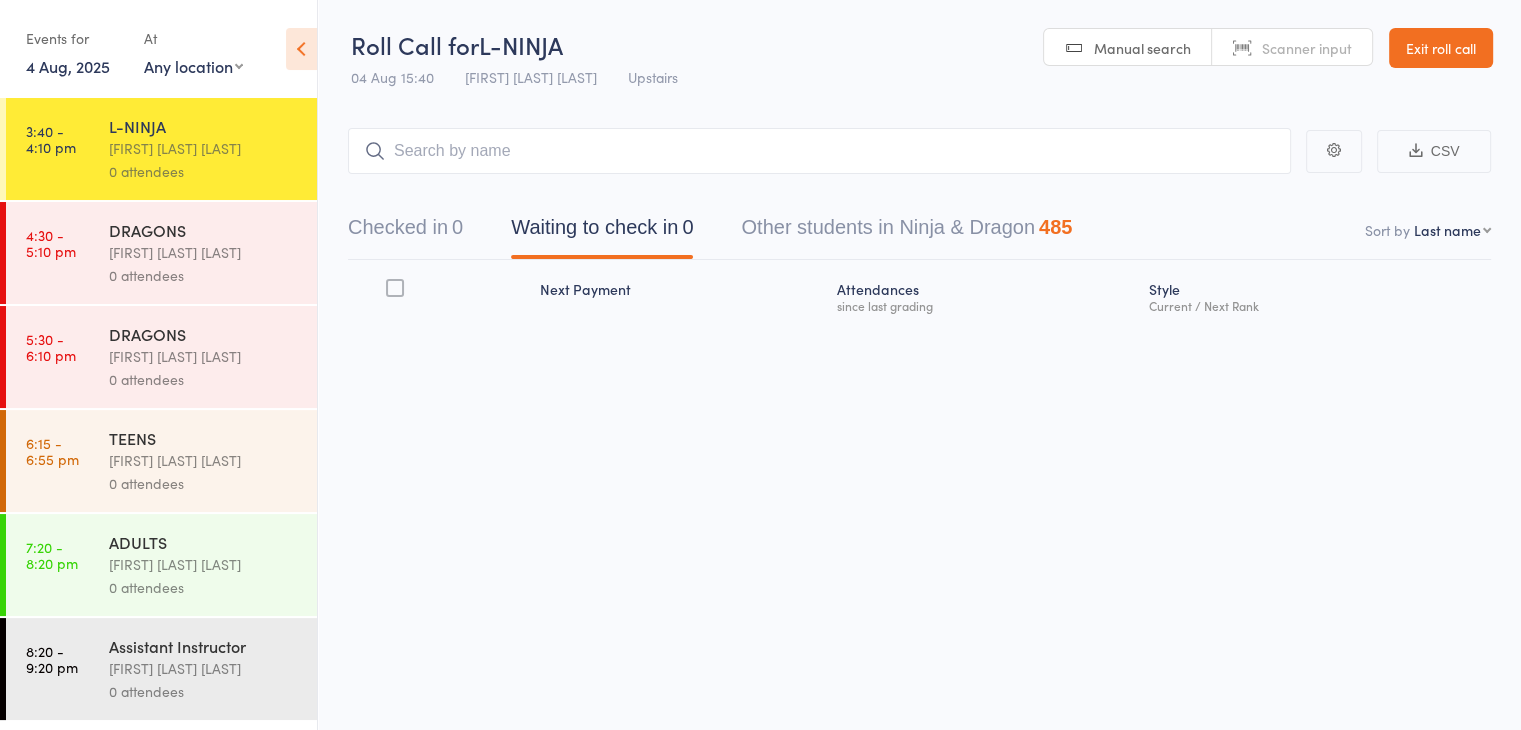 click on "Checked in  0" at bounding box center (405, 232) 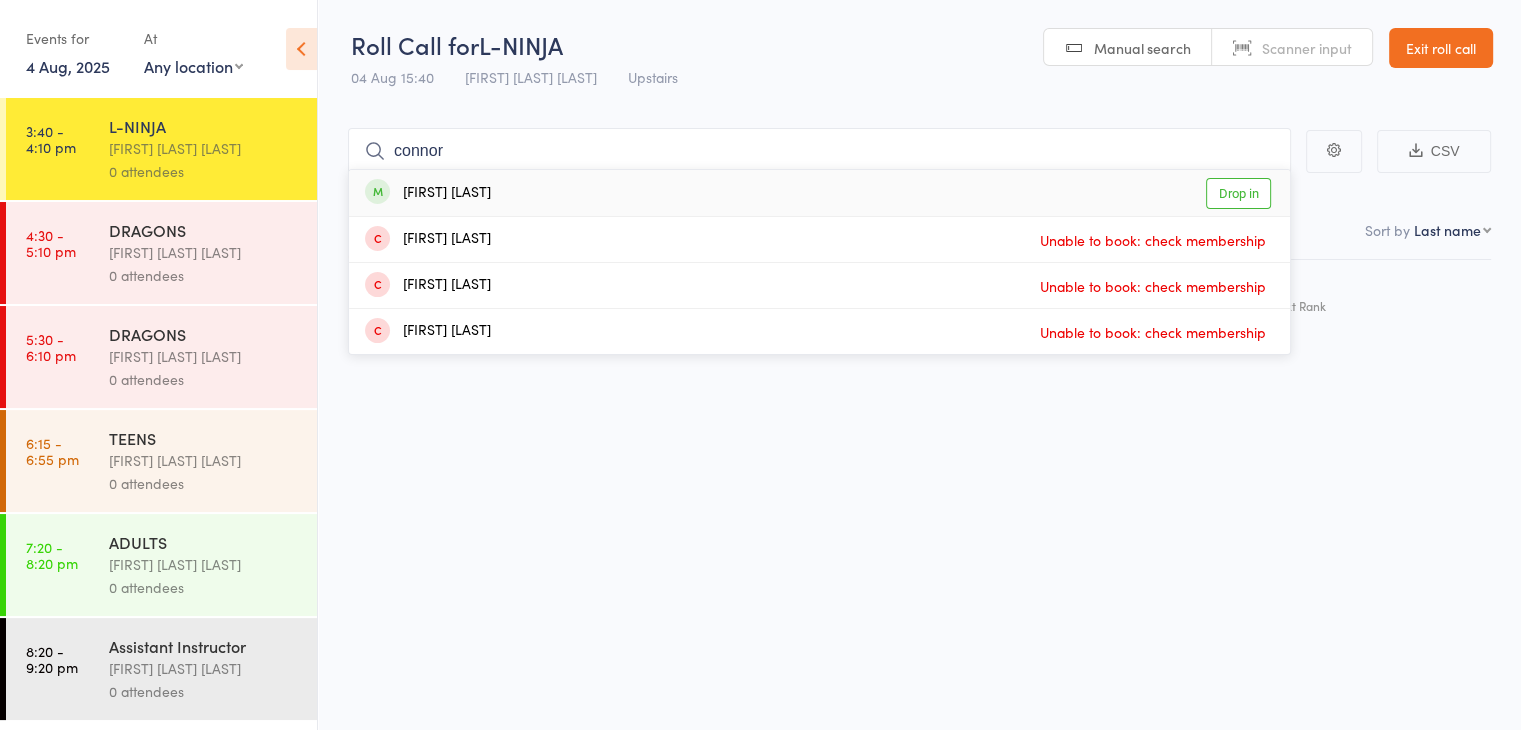 type on "connor" 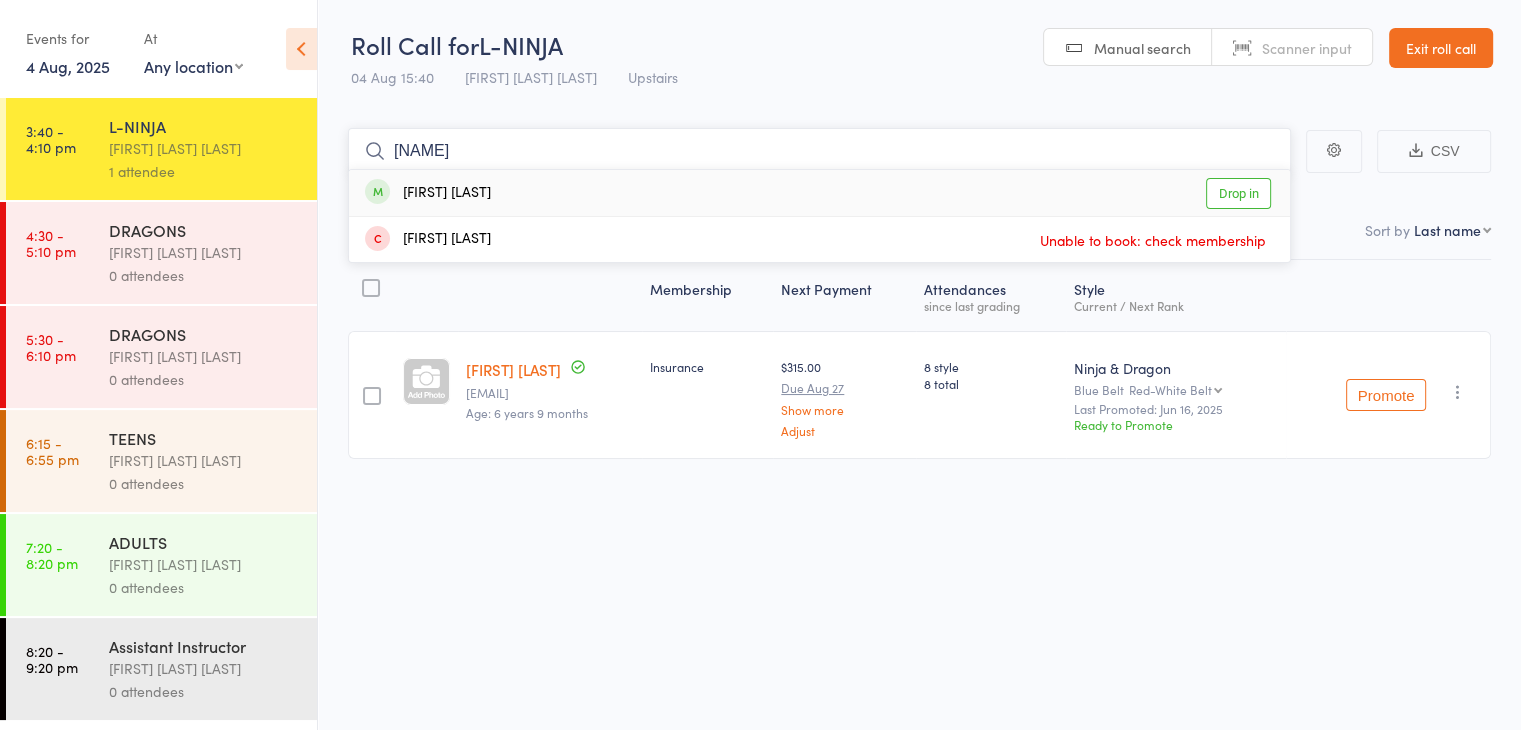 type on "sireesh" 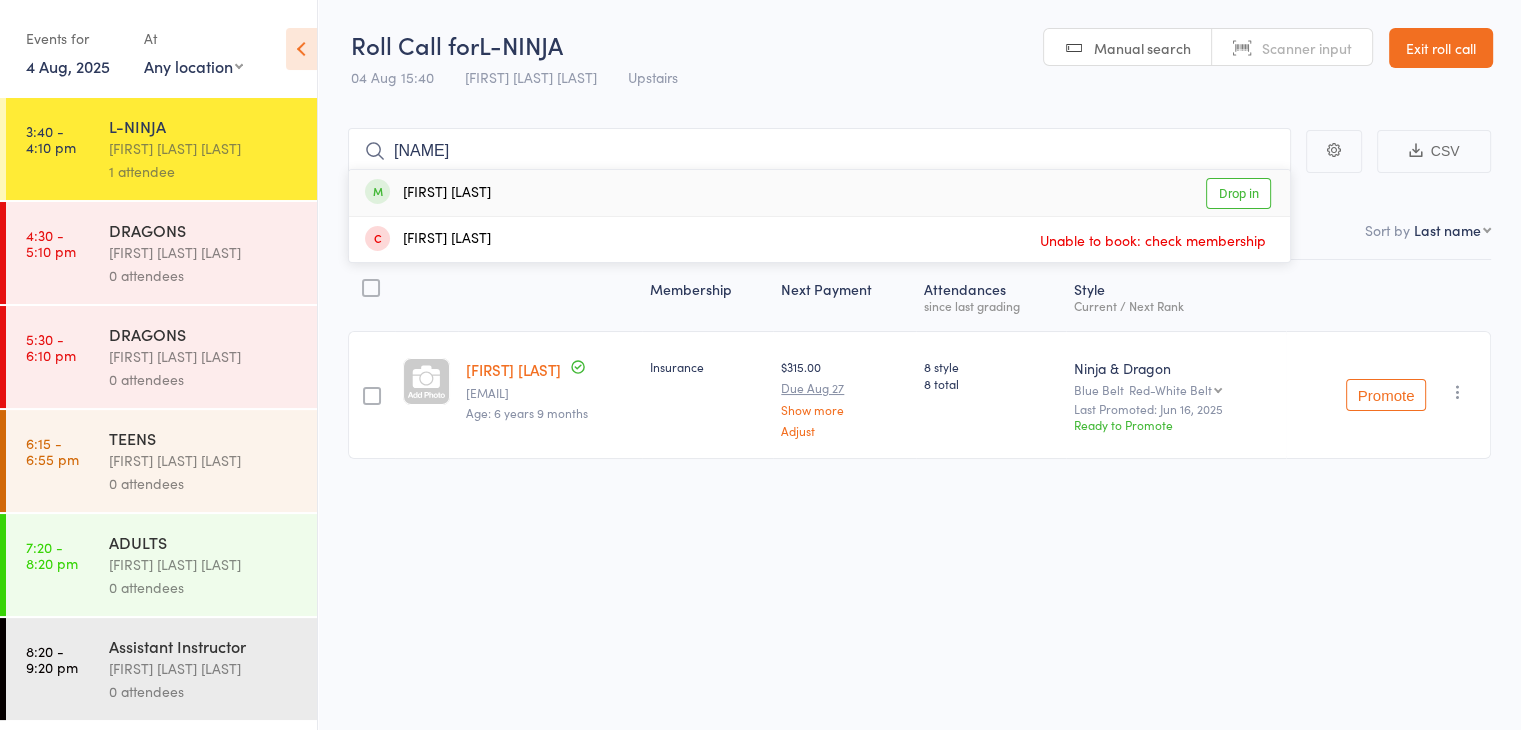 click on "Drop in" at bounding box center [1238, 193] 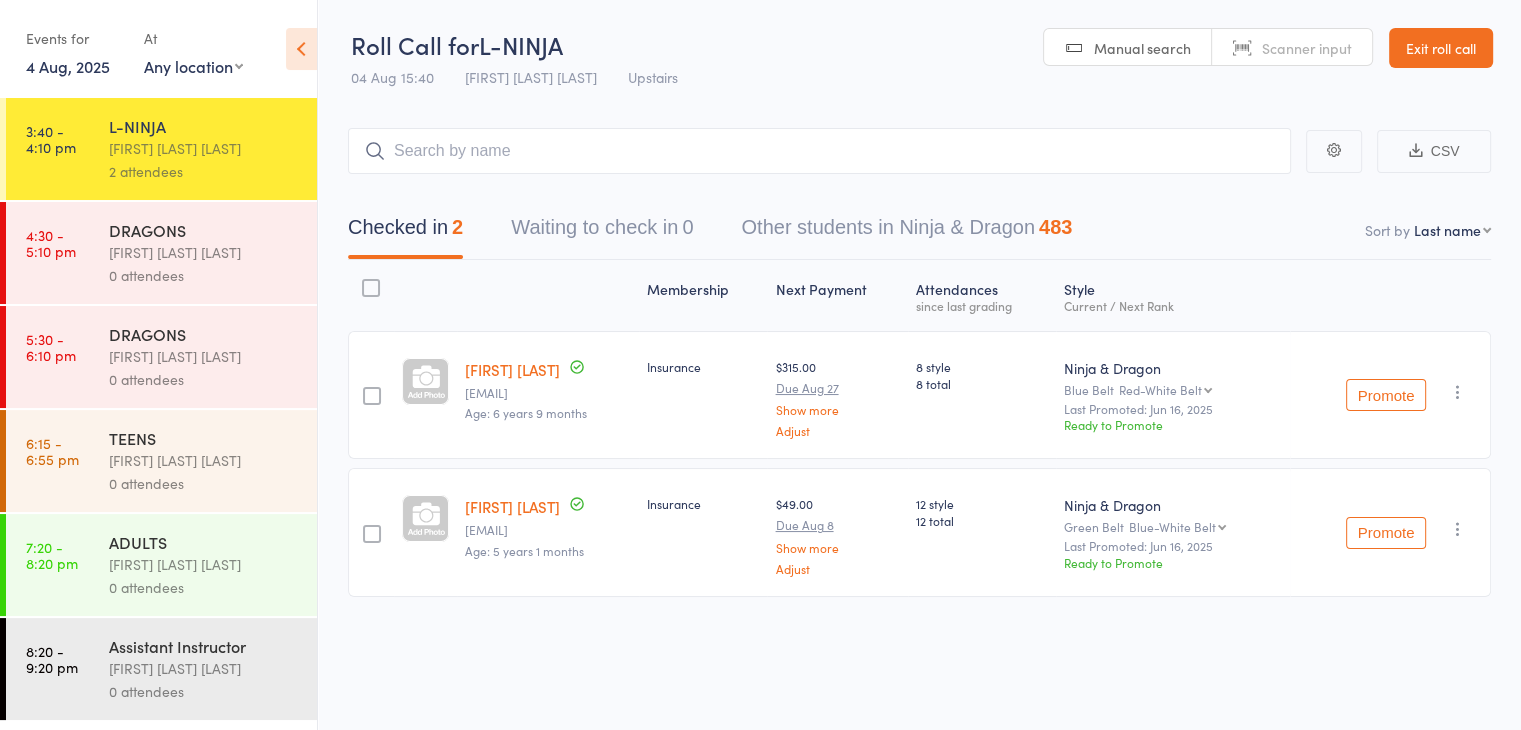 click on "DRAGONS" at bounding box center (204, 230) 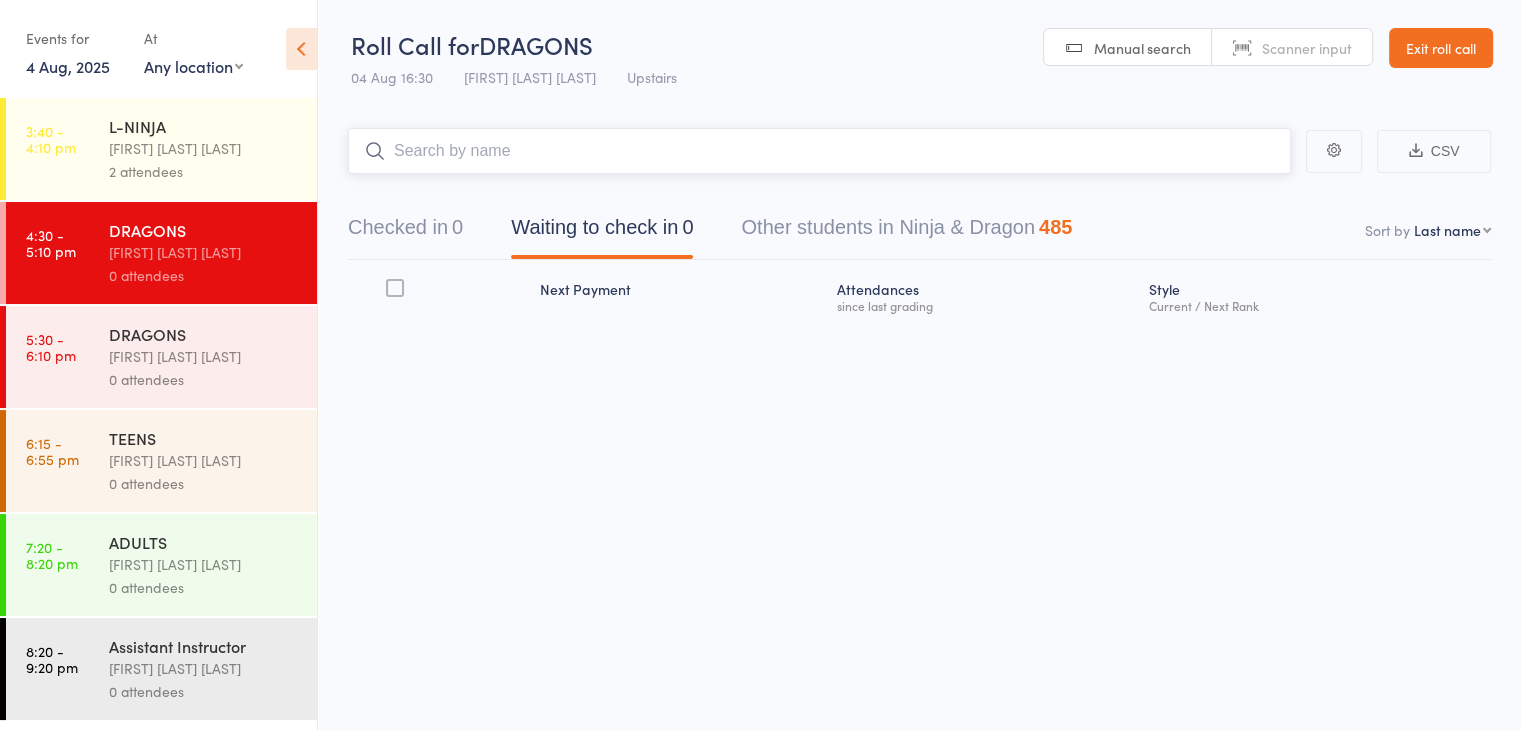 click on "Checked in  0" at bounding box center (405, 232) 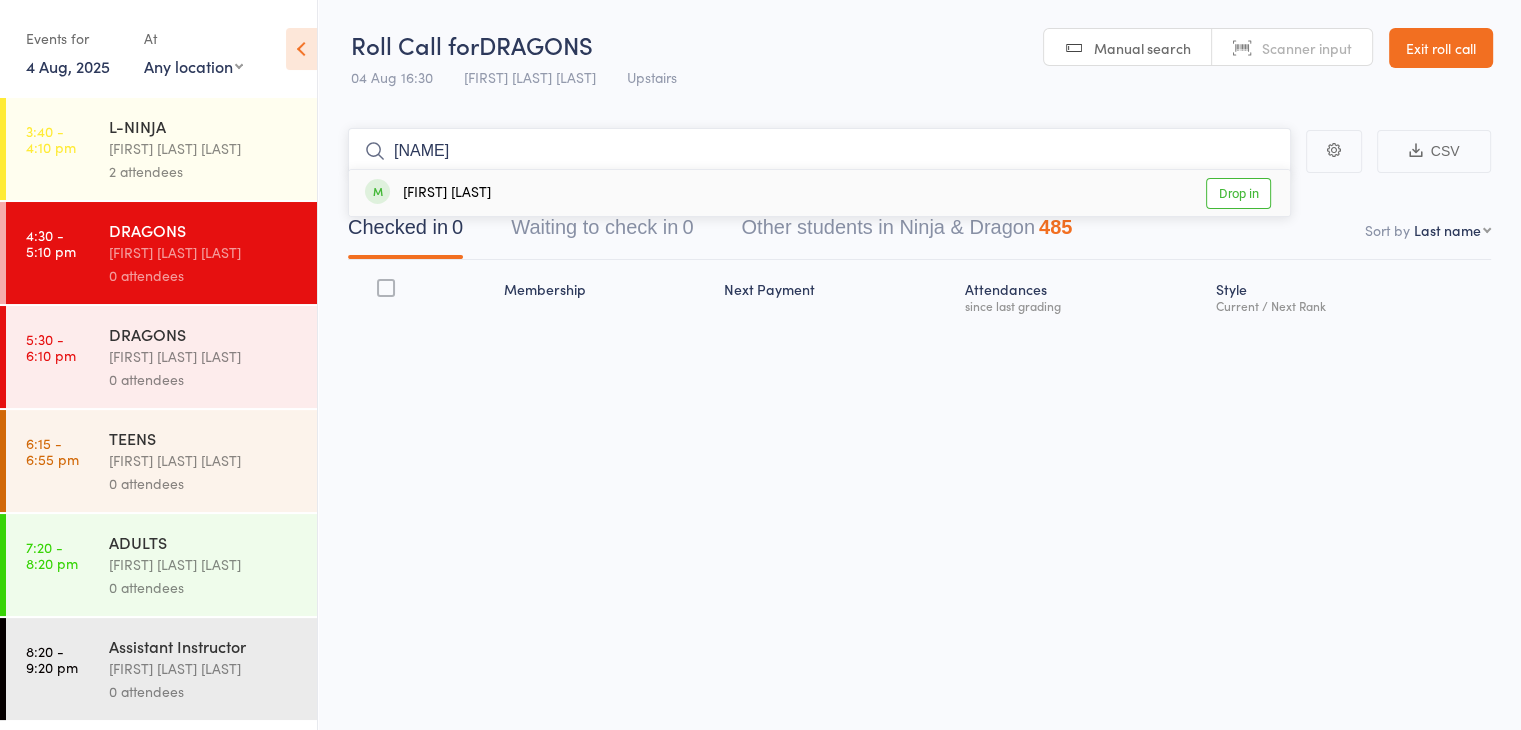 type on "orwell" 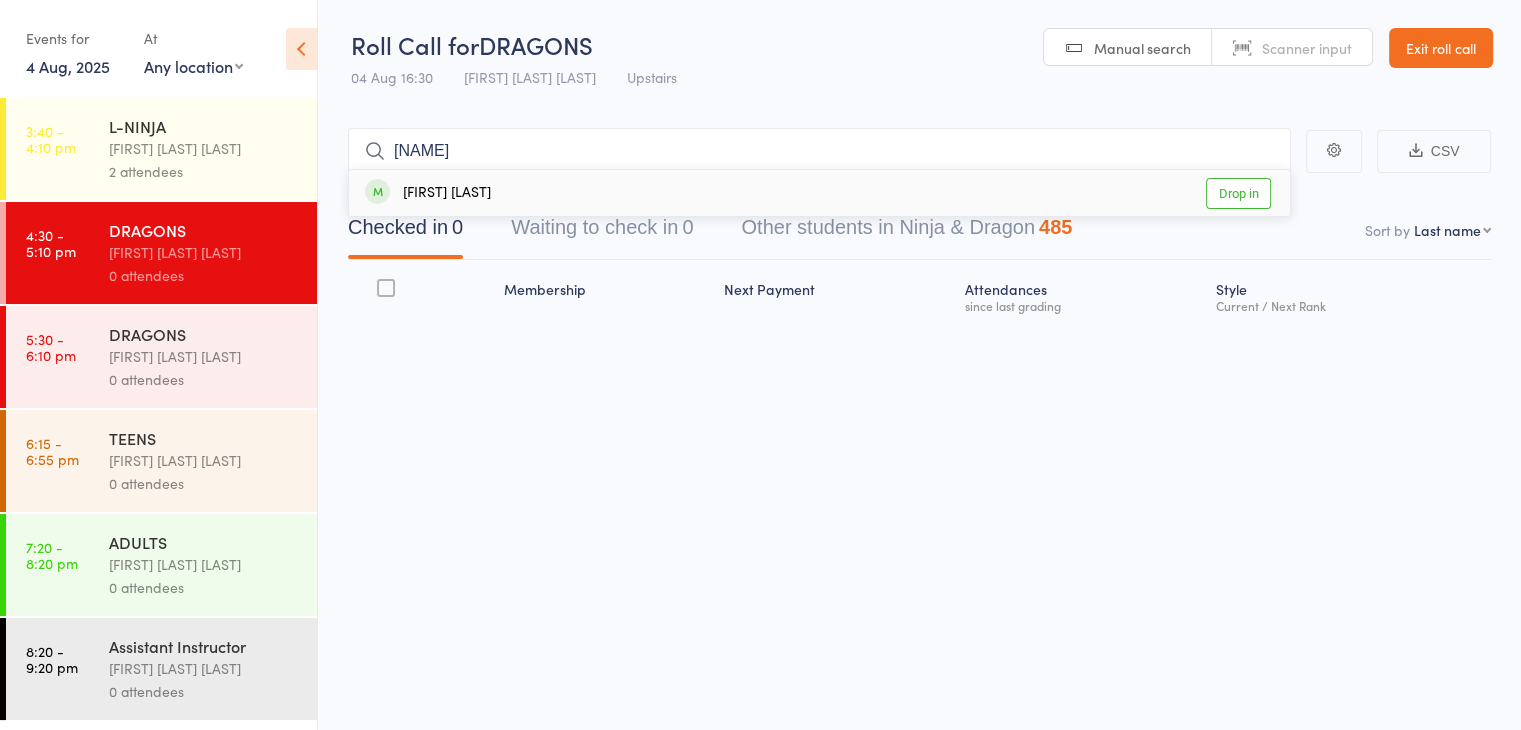 click on "Drop in" at bounding box center (1238, 193) 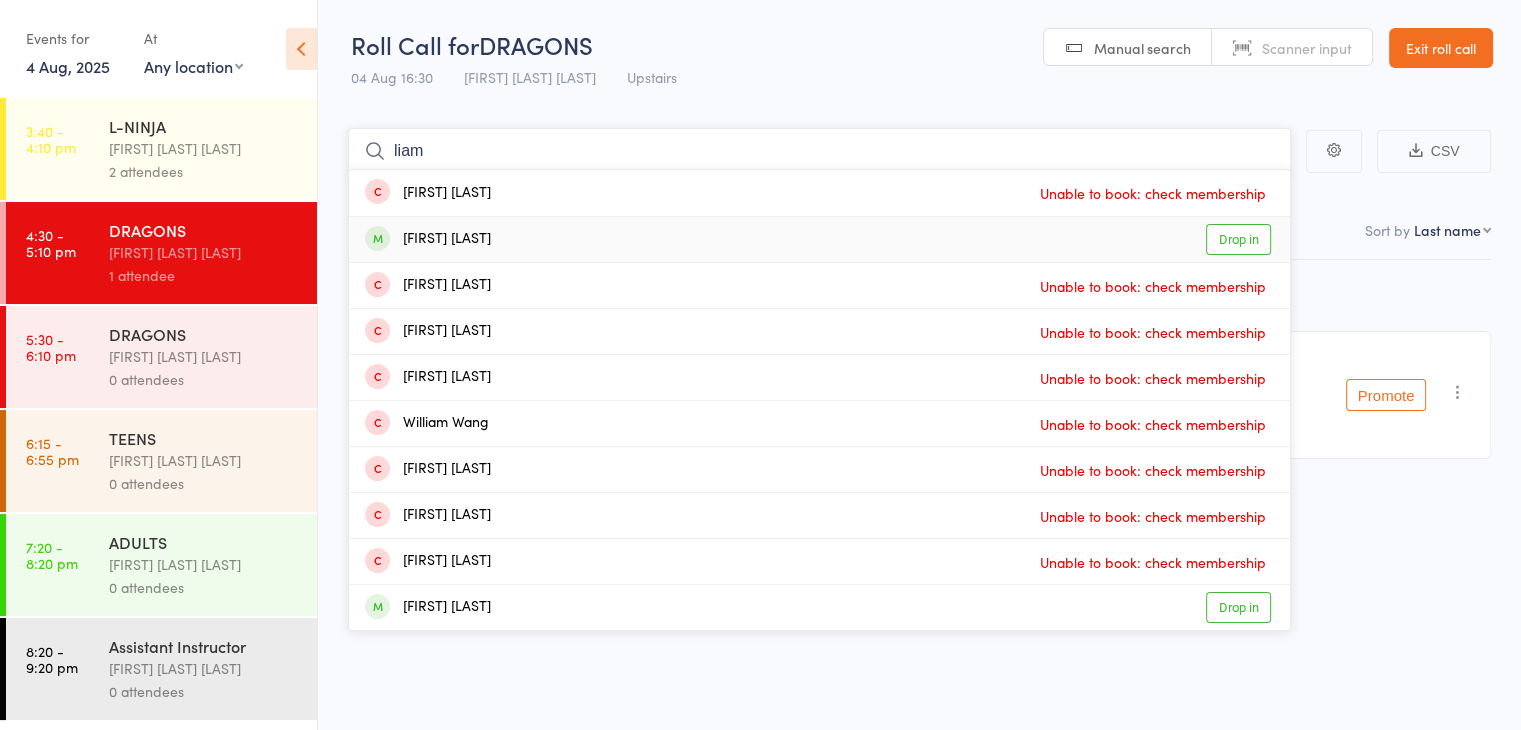 type on "liam" 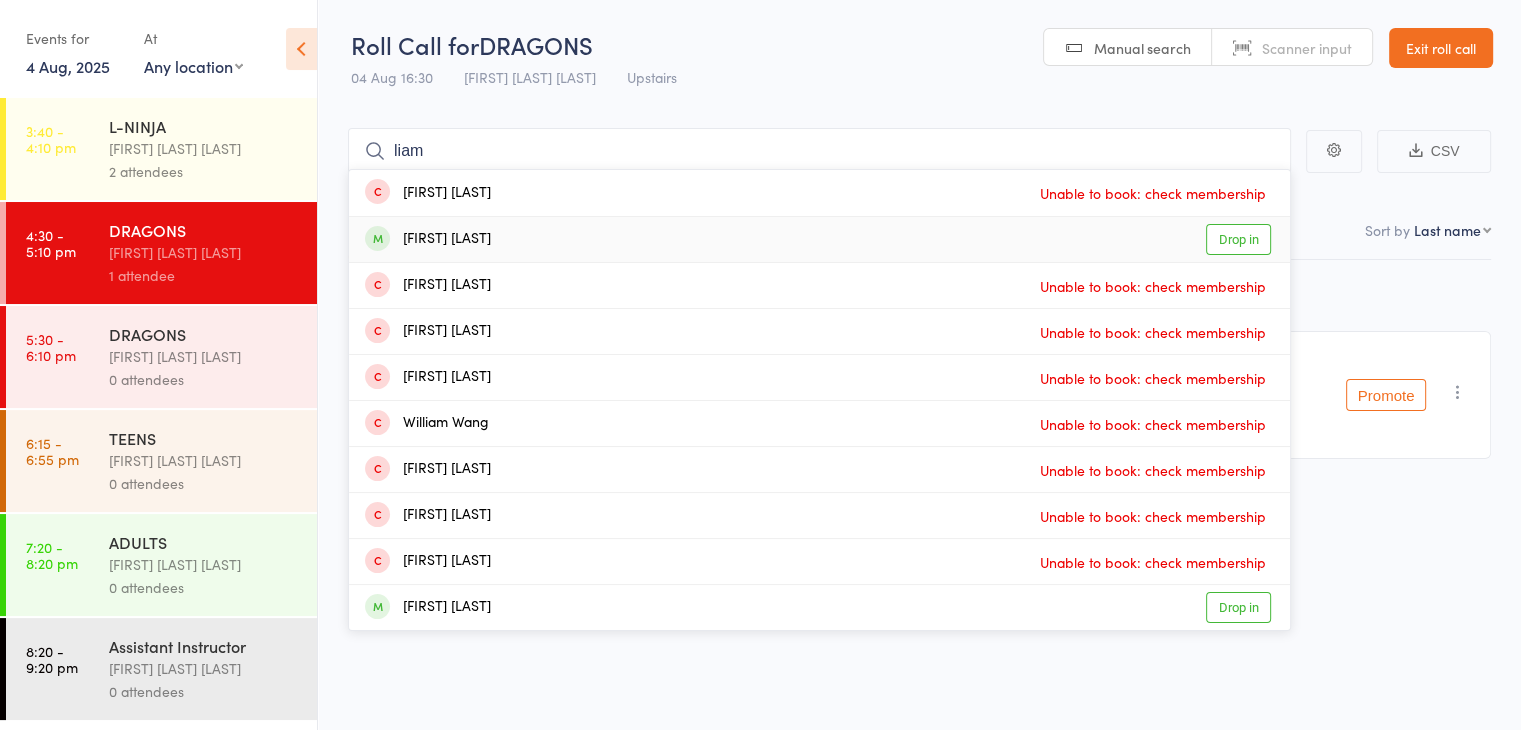 click on "Drop in" at bounding box center (1238, 239) 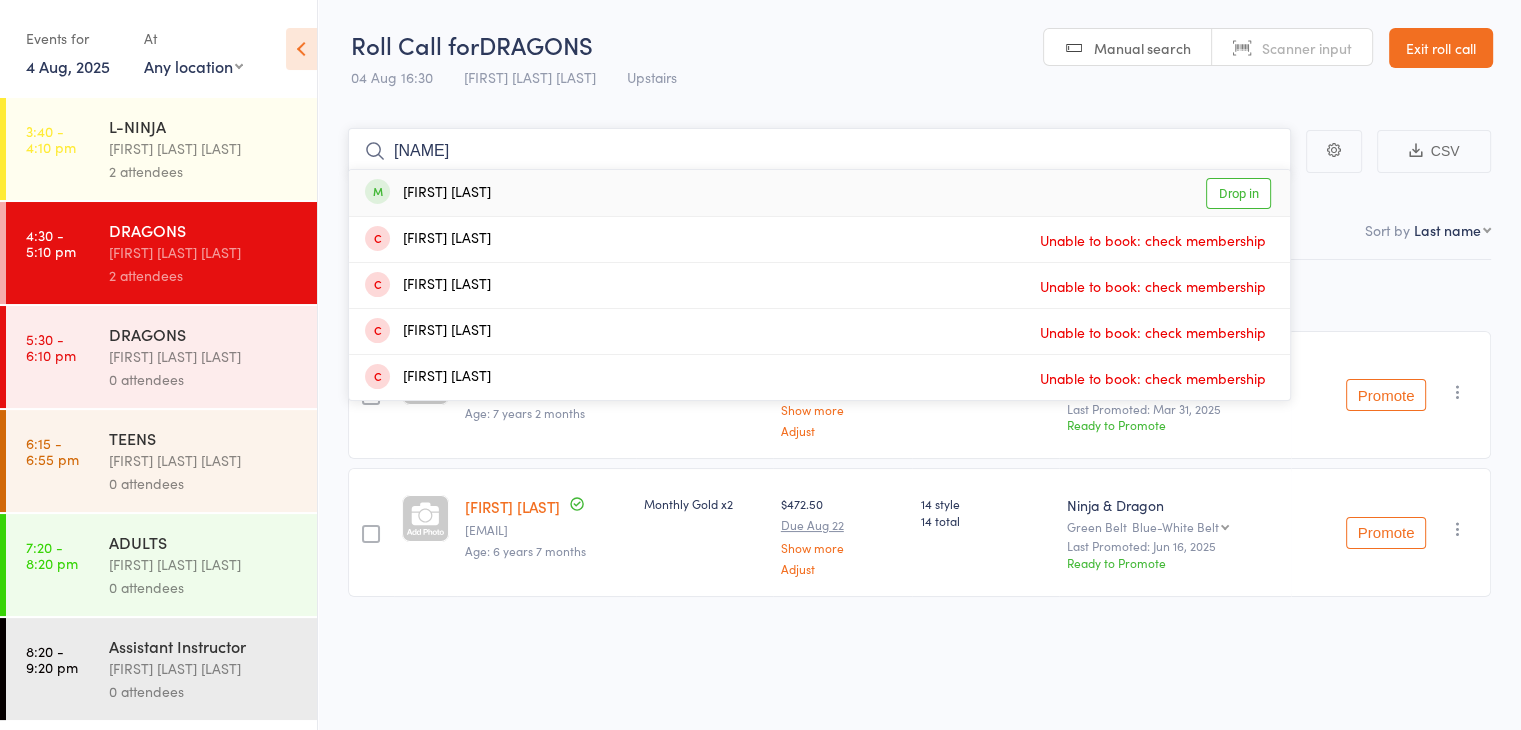 type on "dasta" 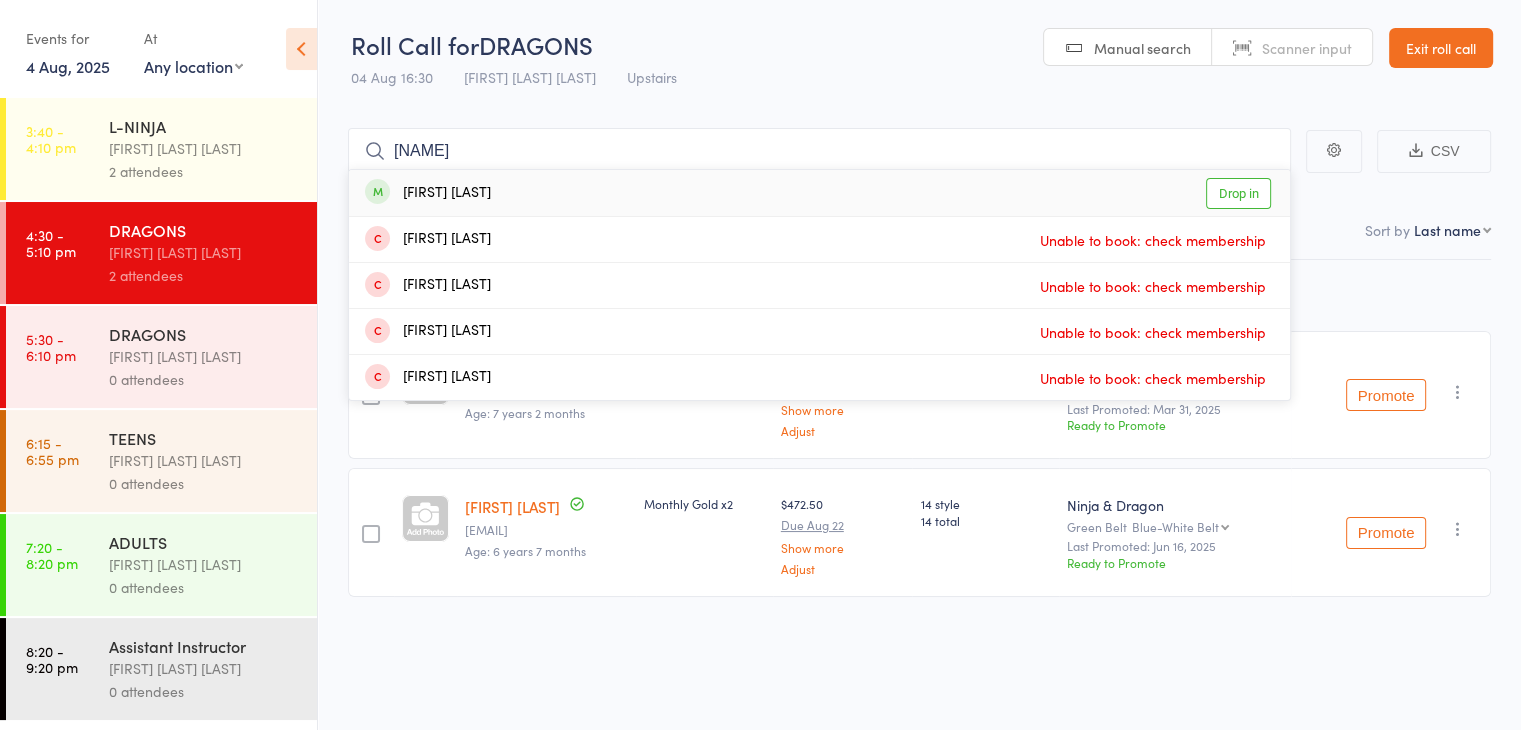 click on "Drop in" at bounding box center (1238, 193) 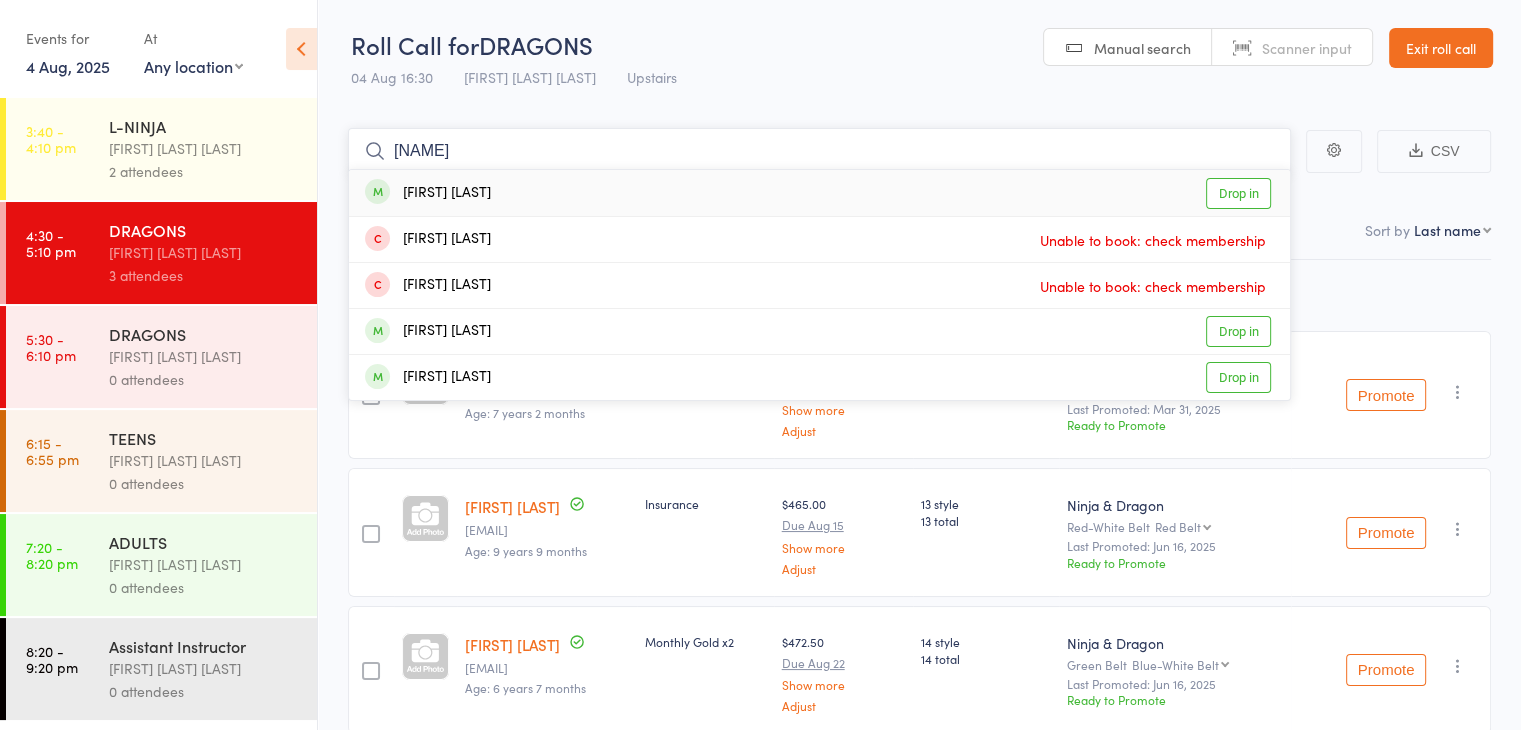 type on "jiyaan" 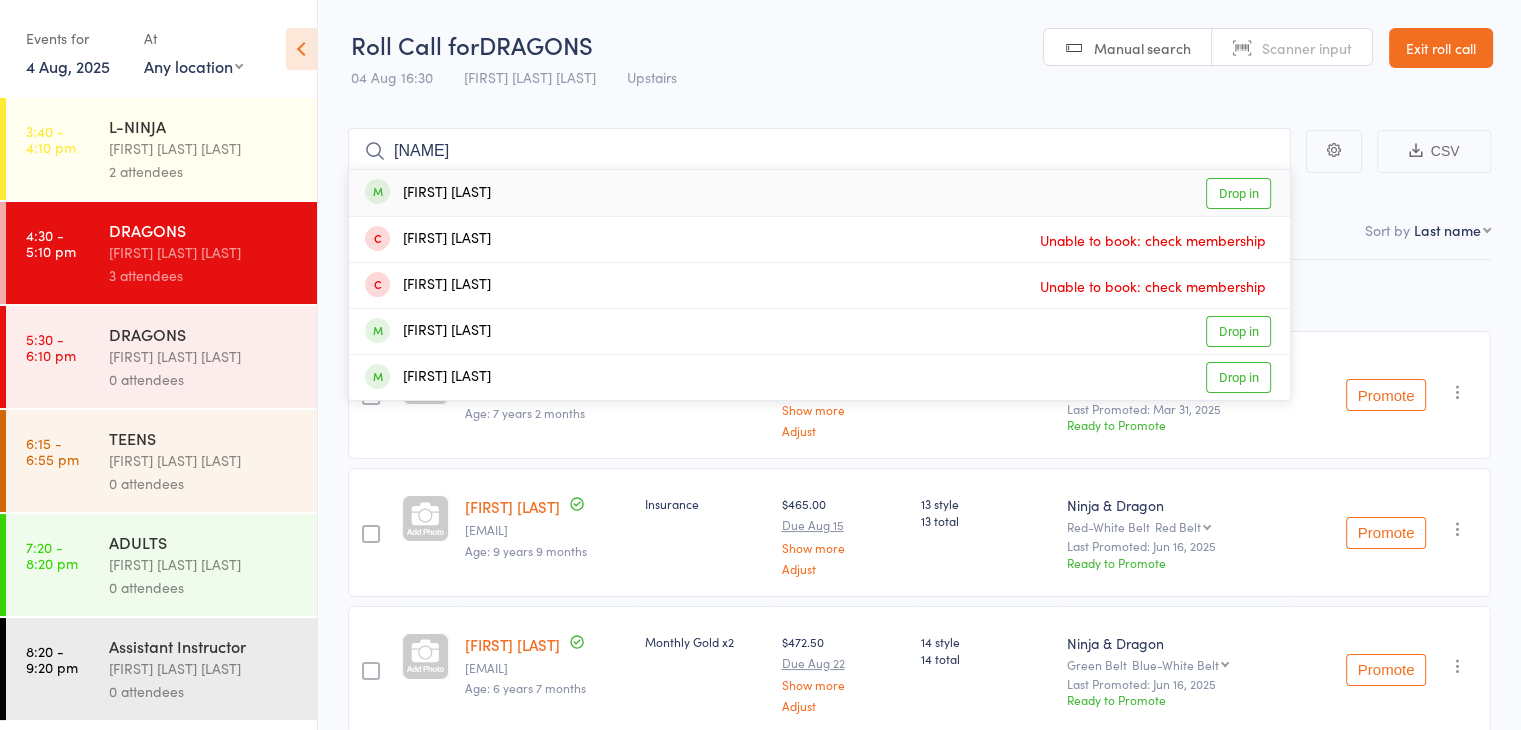 click on "Drop in" at bounding box center (1238, 193) 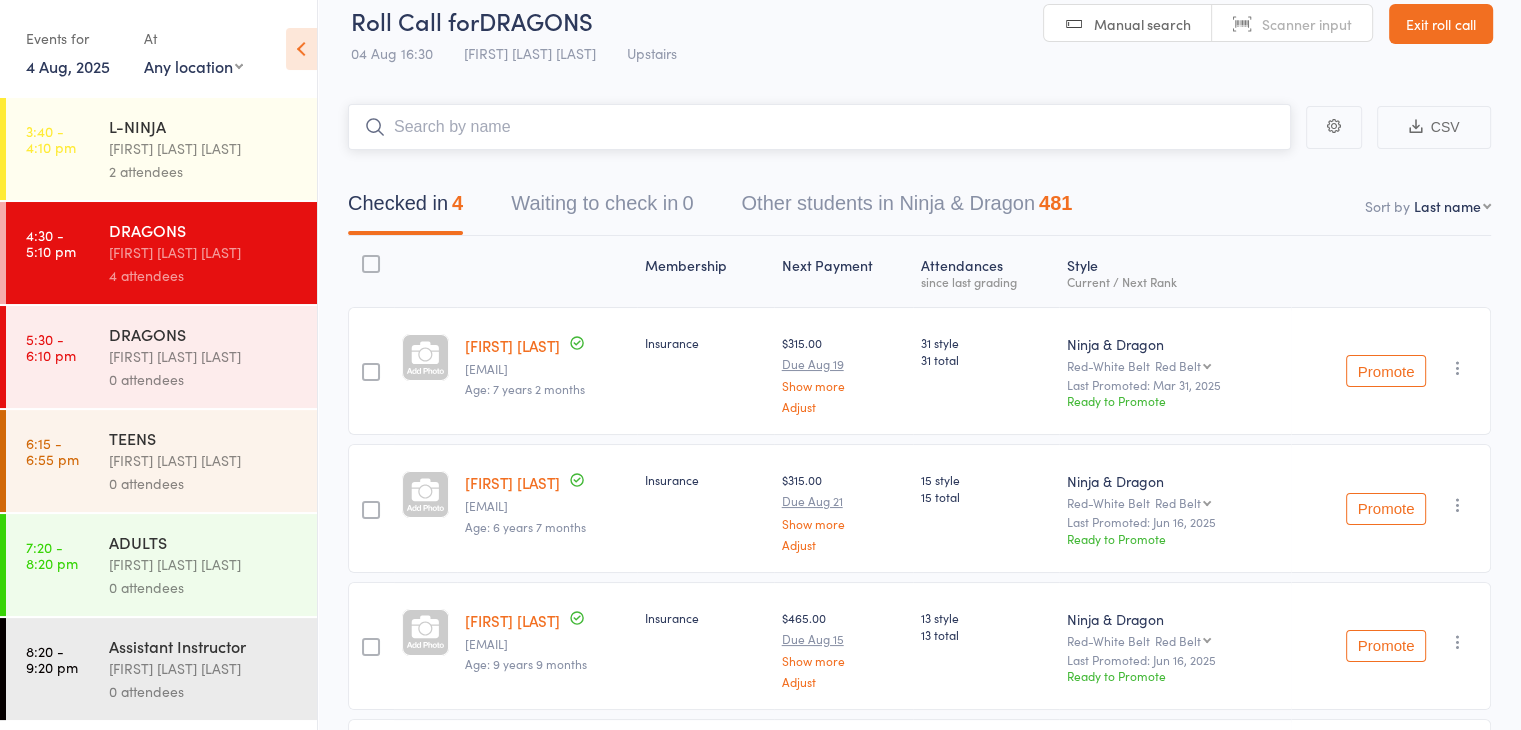 scroll, scrollTop: 0, scrollLeft: 0, axis: both 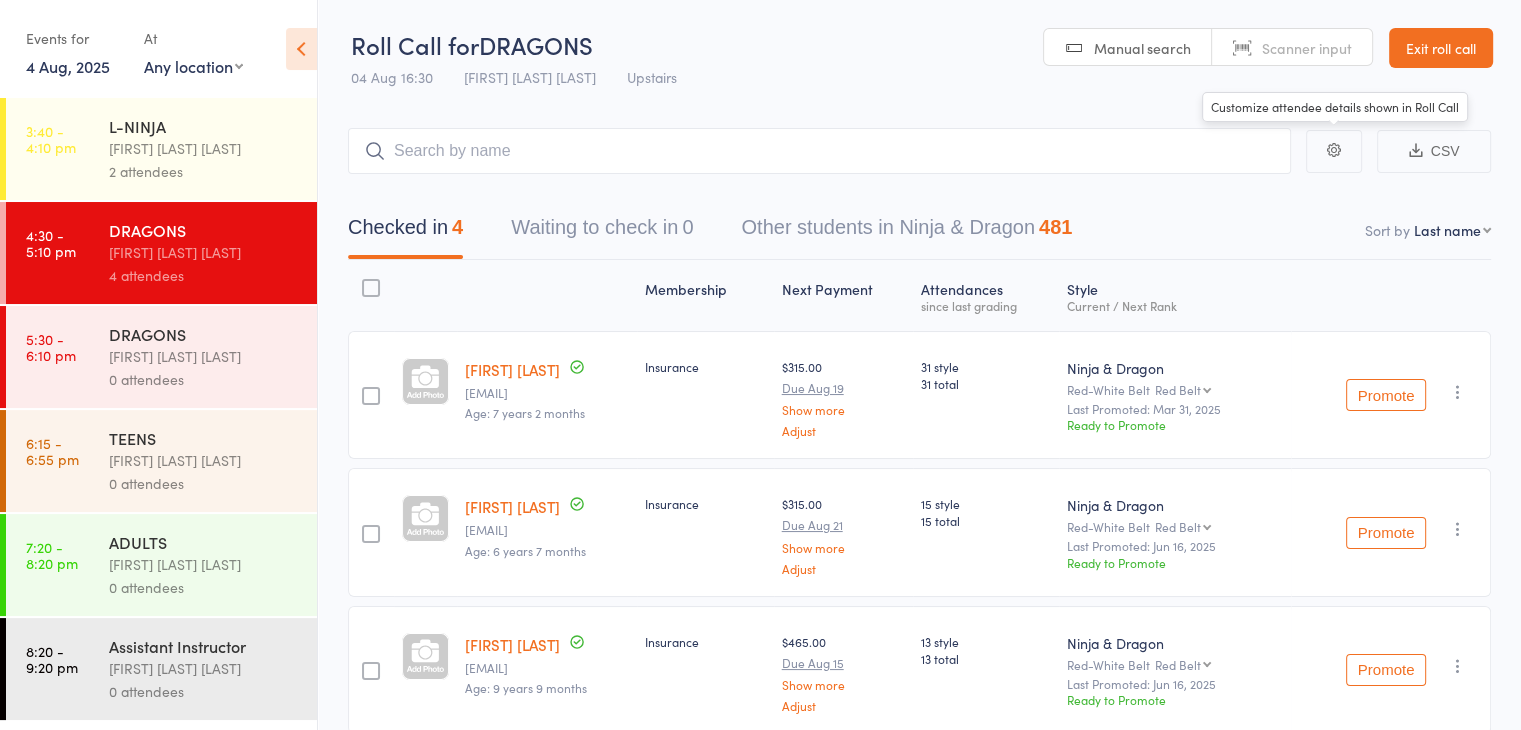 click on "Checked in  4 Waiting to check in  0 Other students in Ninja & Dragon  481" at bounding box center (919, 217) 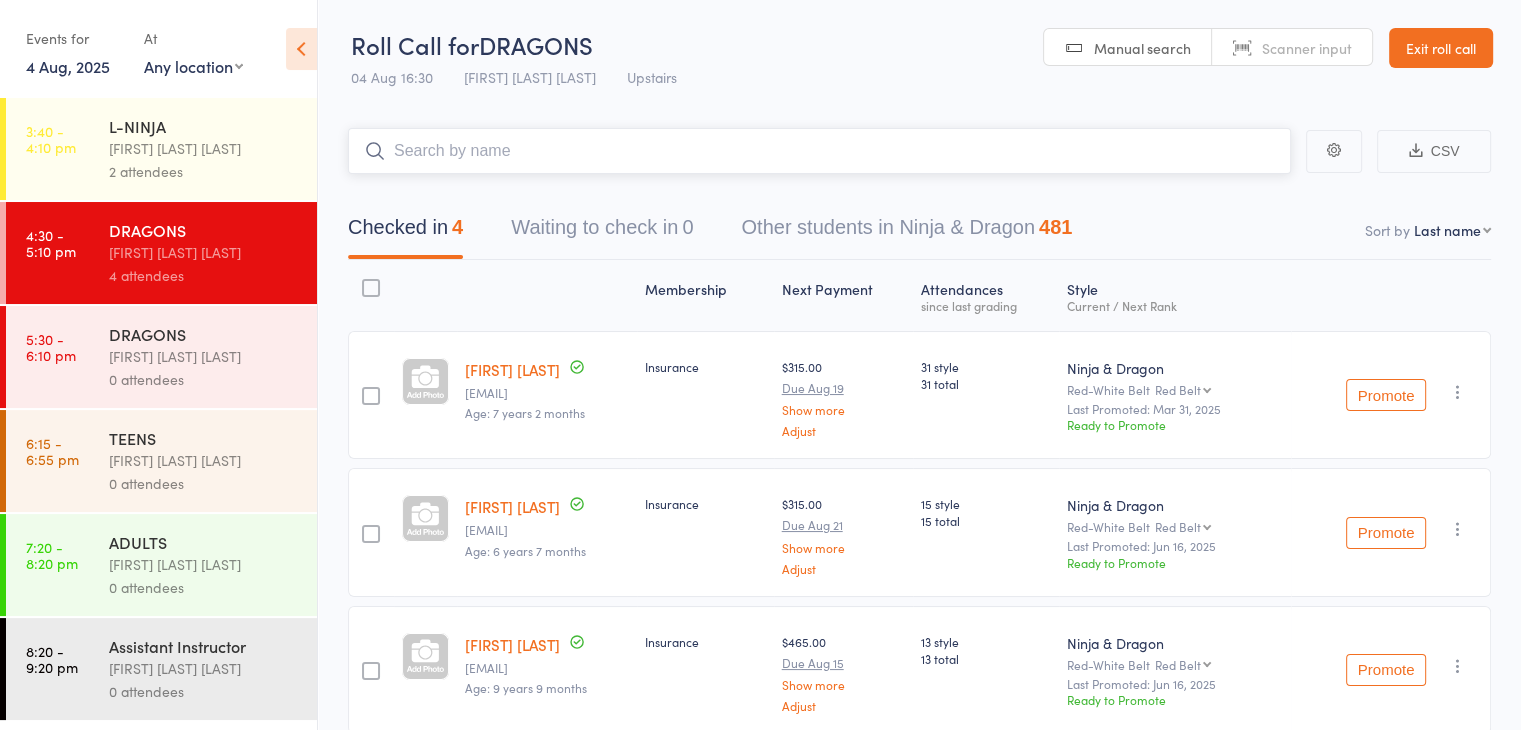 click at bounding box center (819, 151) 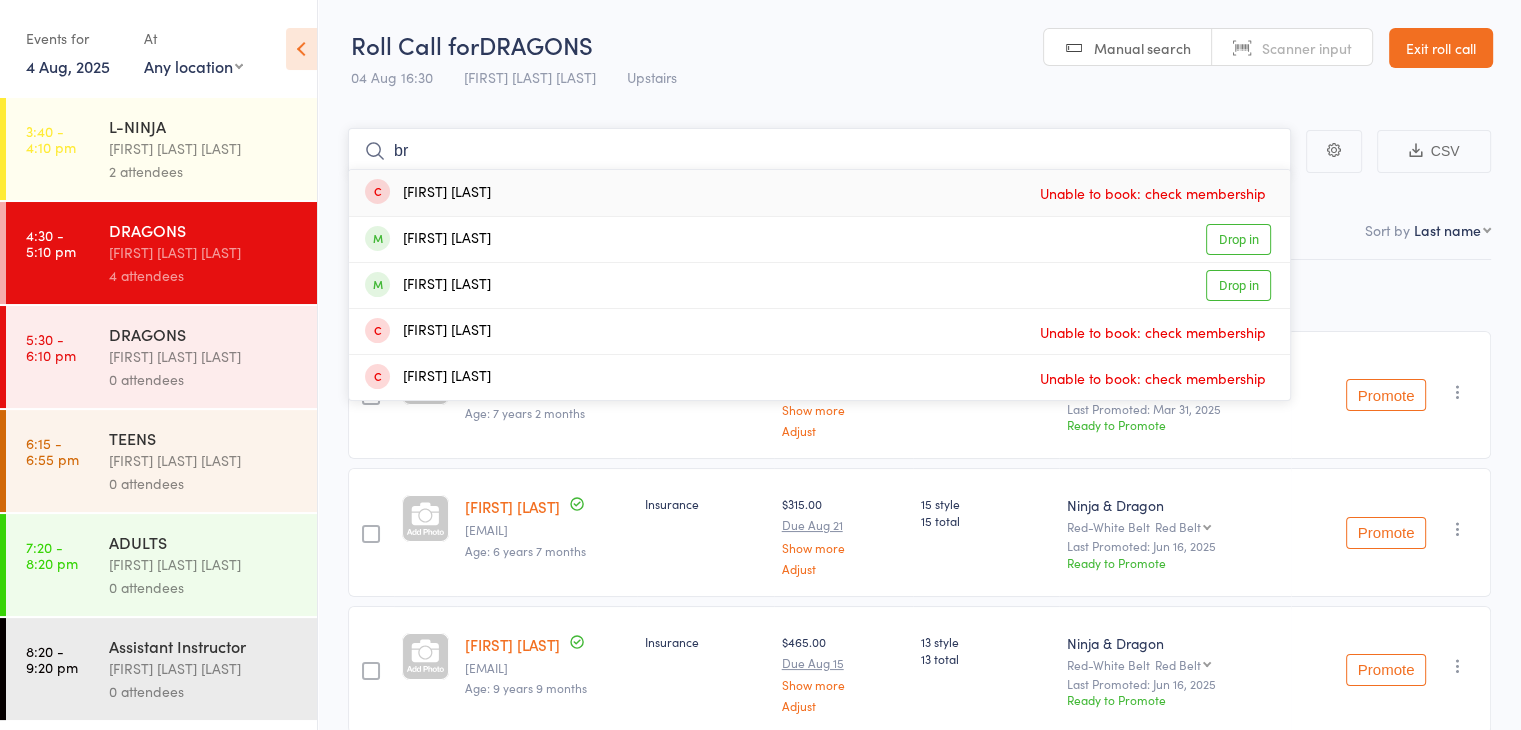 type on "b" 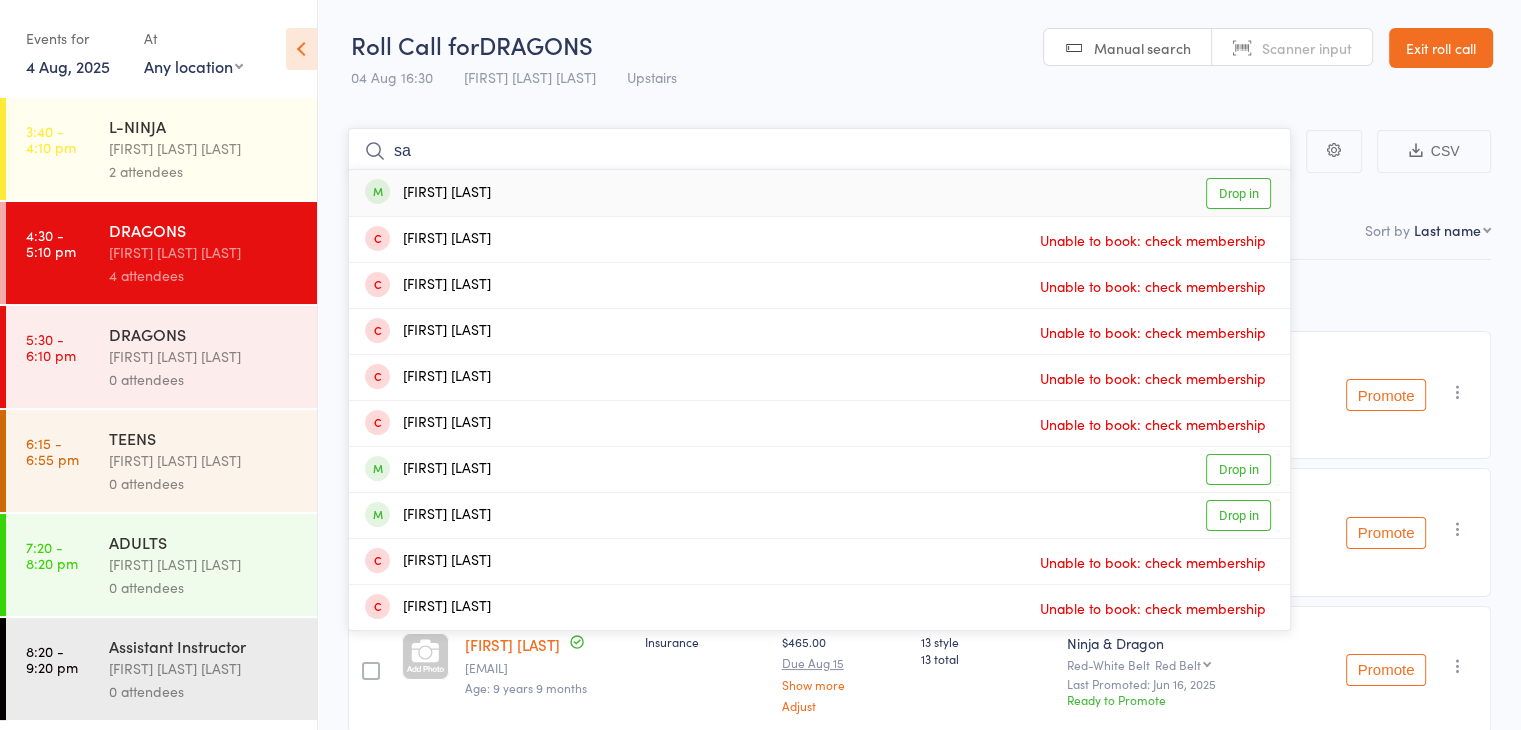 type on "s" 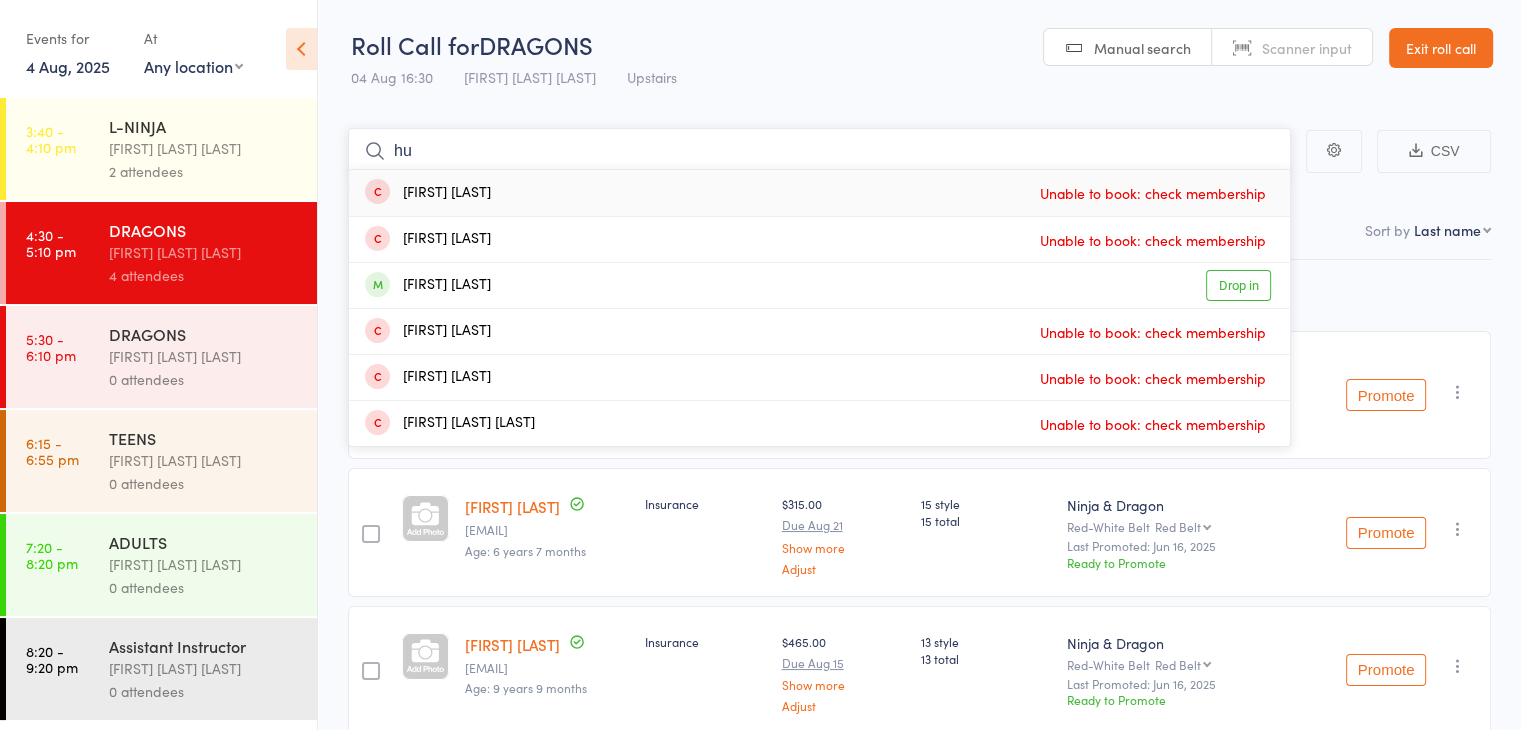 type on "h" 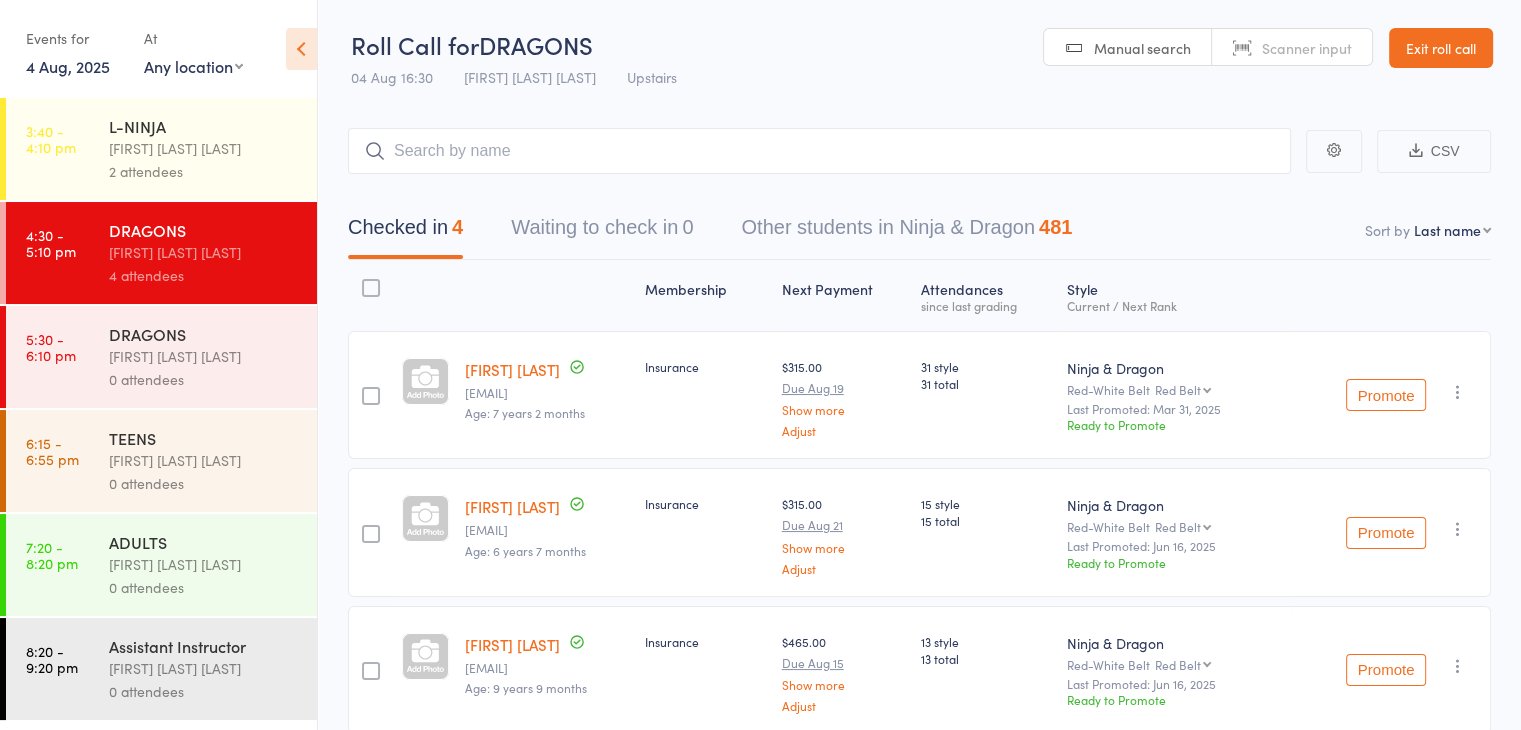 click on "Orwell Mak" at bounding box center [512, 369] 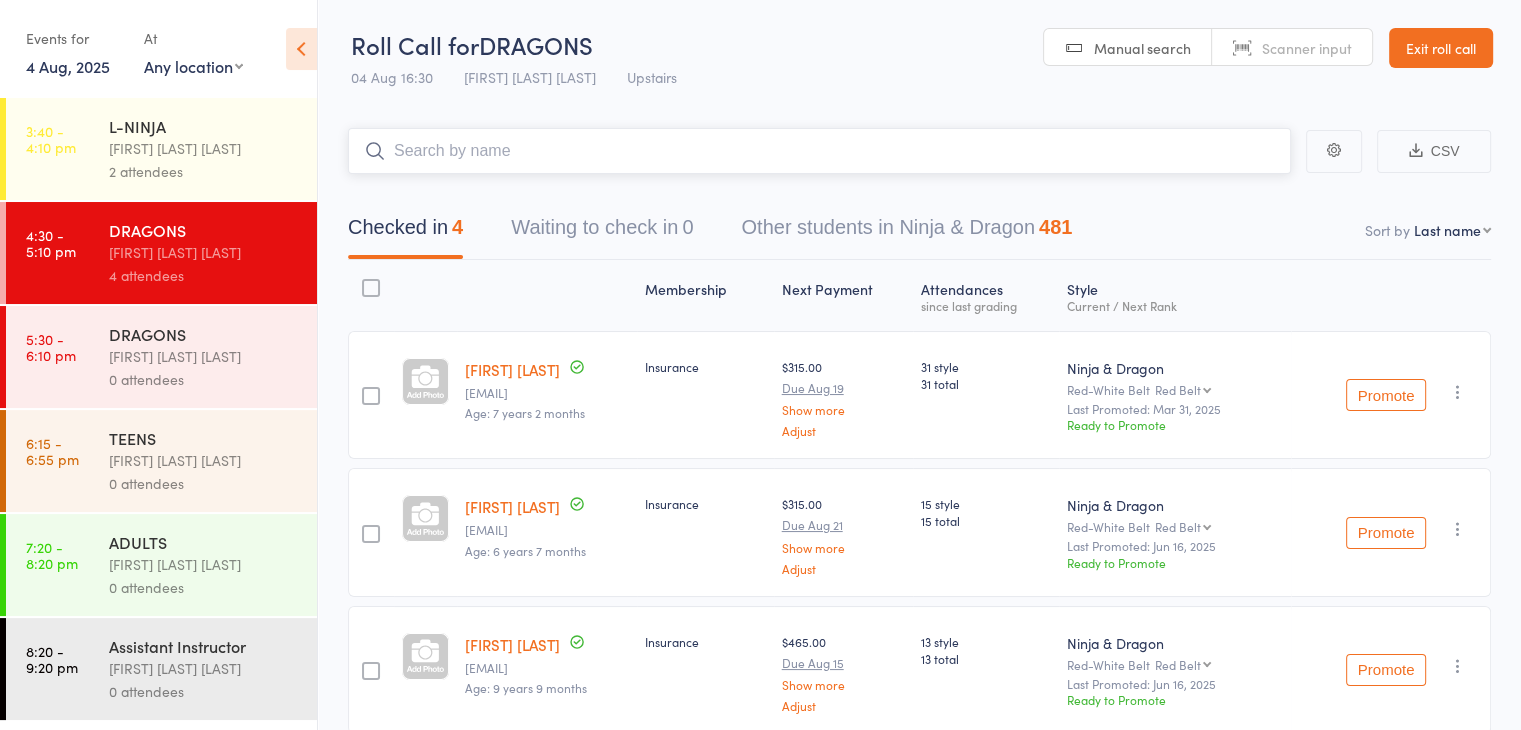 click at bounding box center (819, 151) 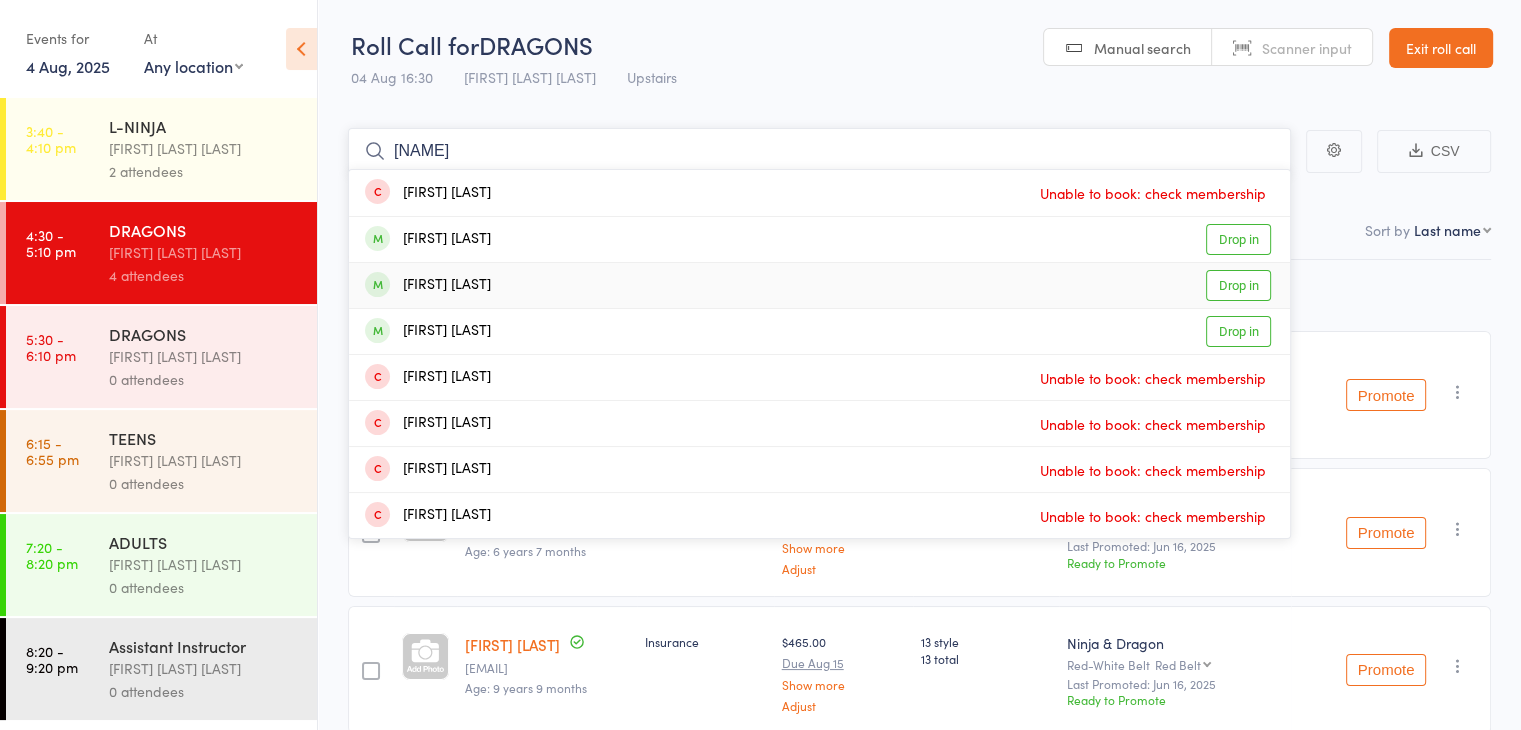 type on "hasan" 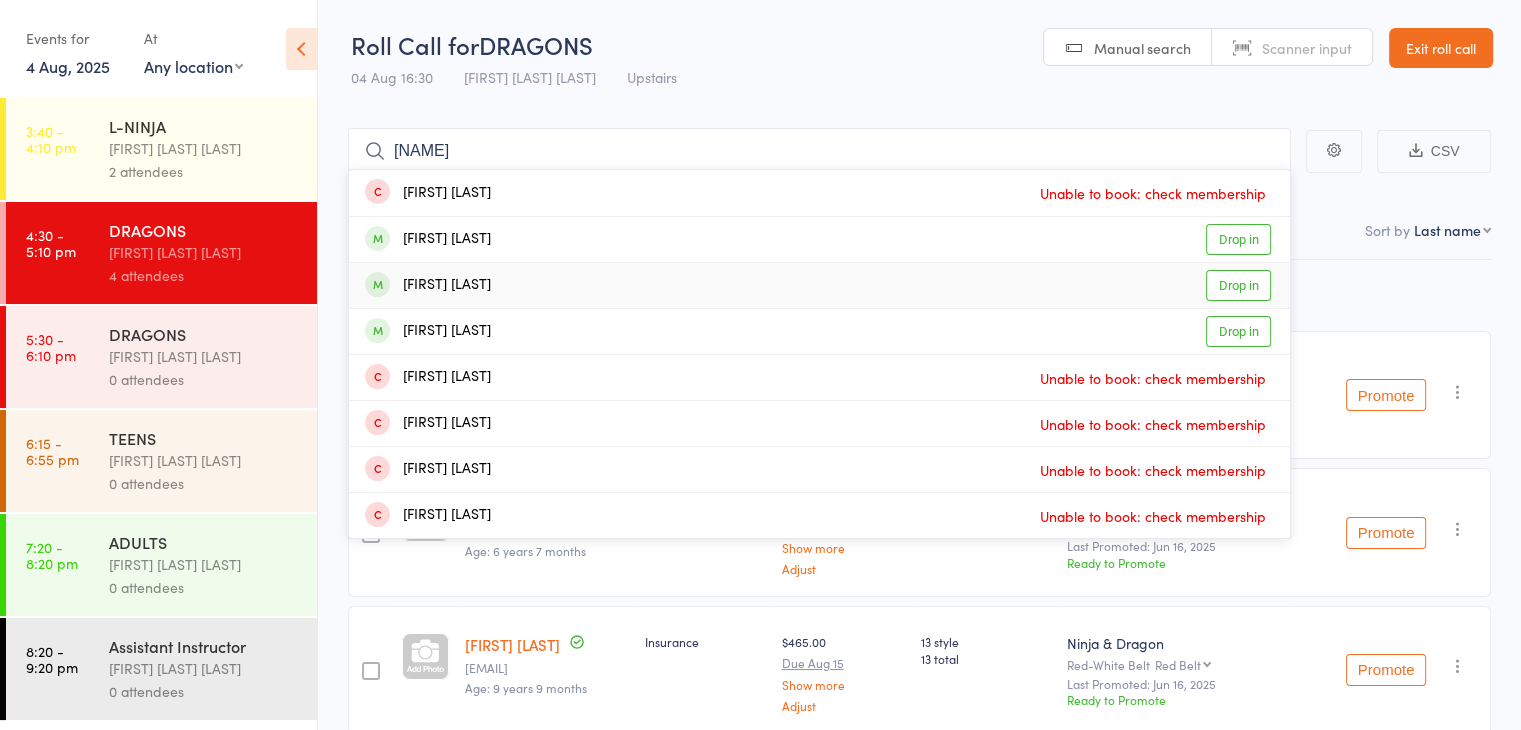 click on "Ammara Hasan Drop in" at bounding box center (819, 285) 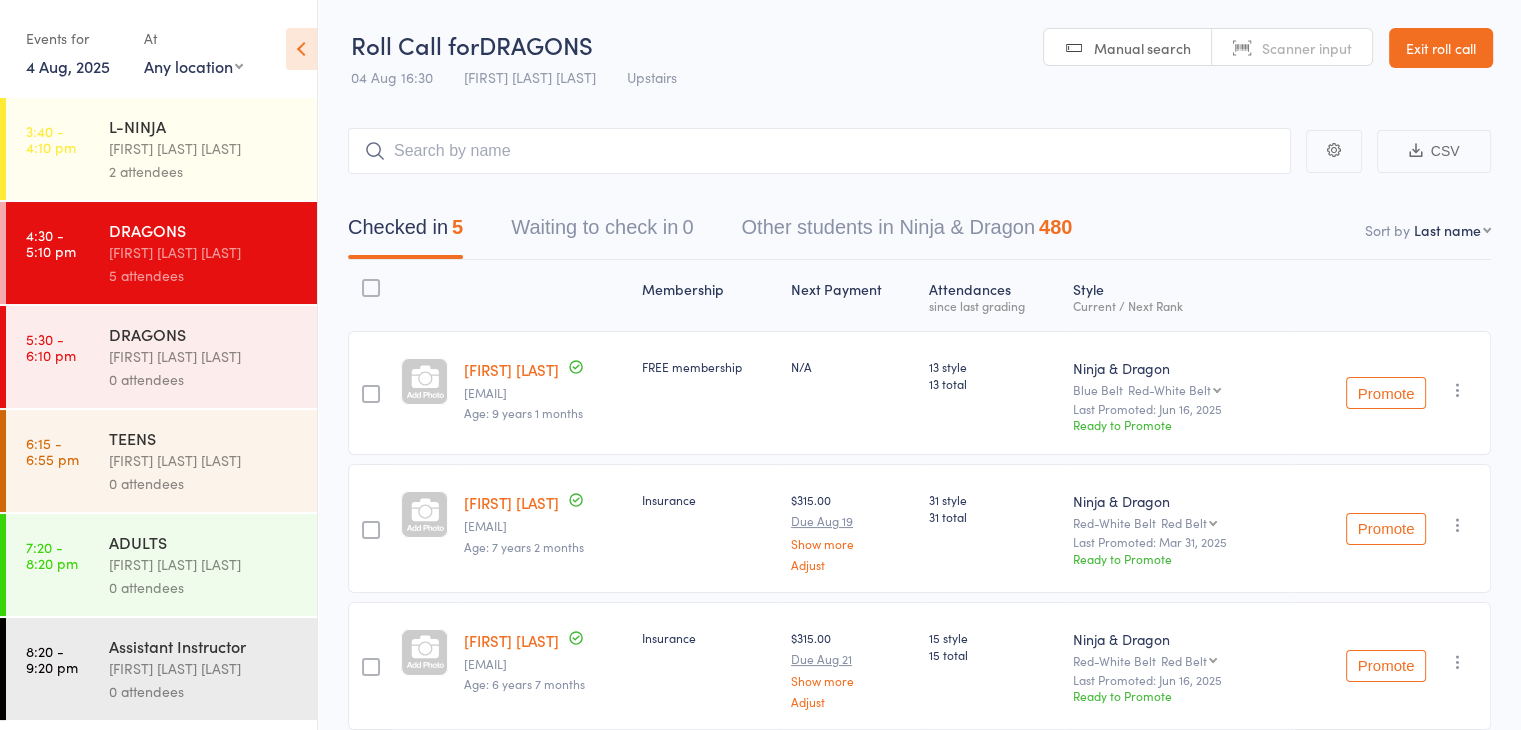 click on "[FIRST] [LAST]" at bounding box center (511, 369) 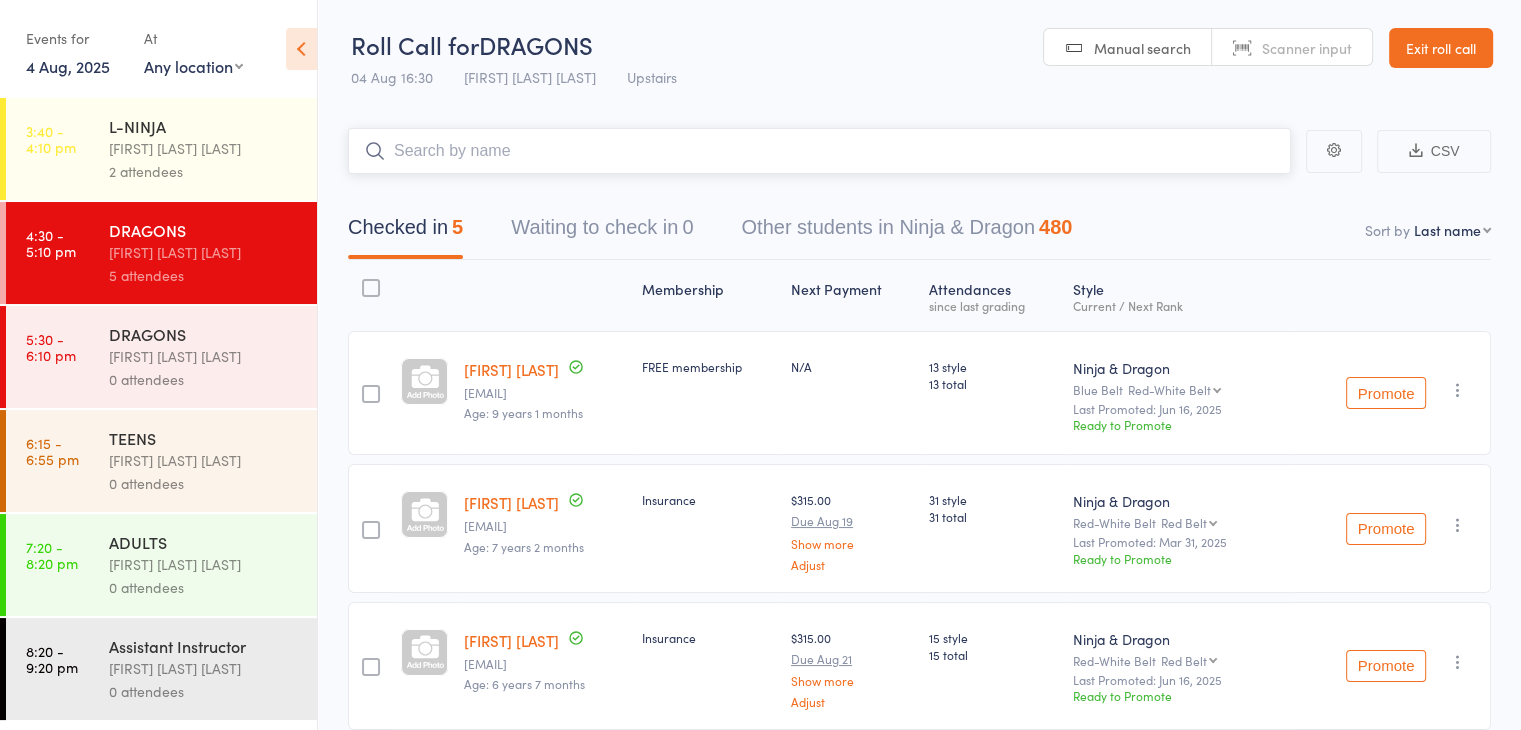 click at bounding box center (819, 151) 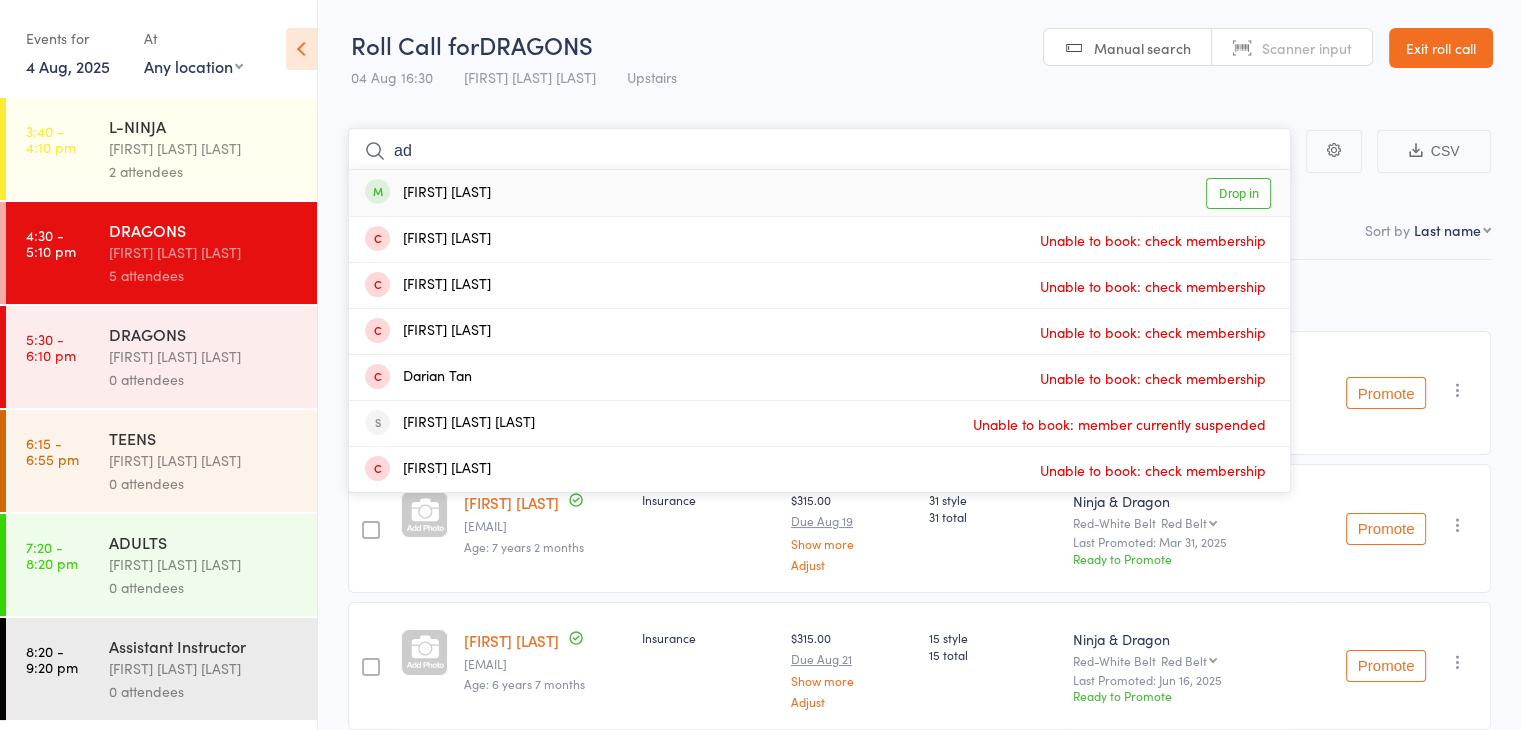 type on "a" 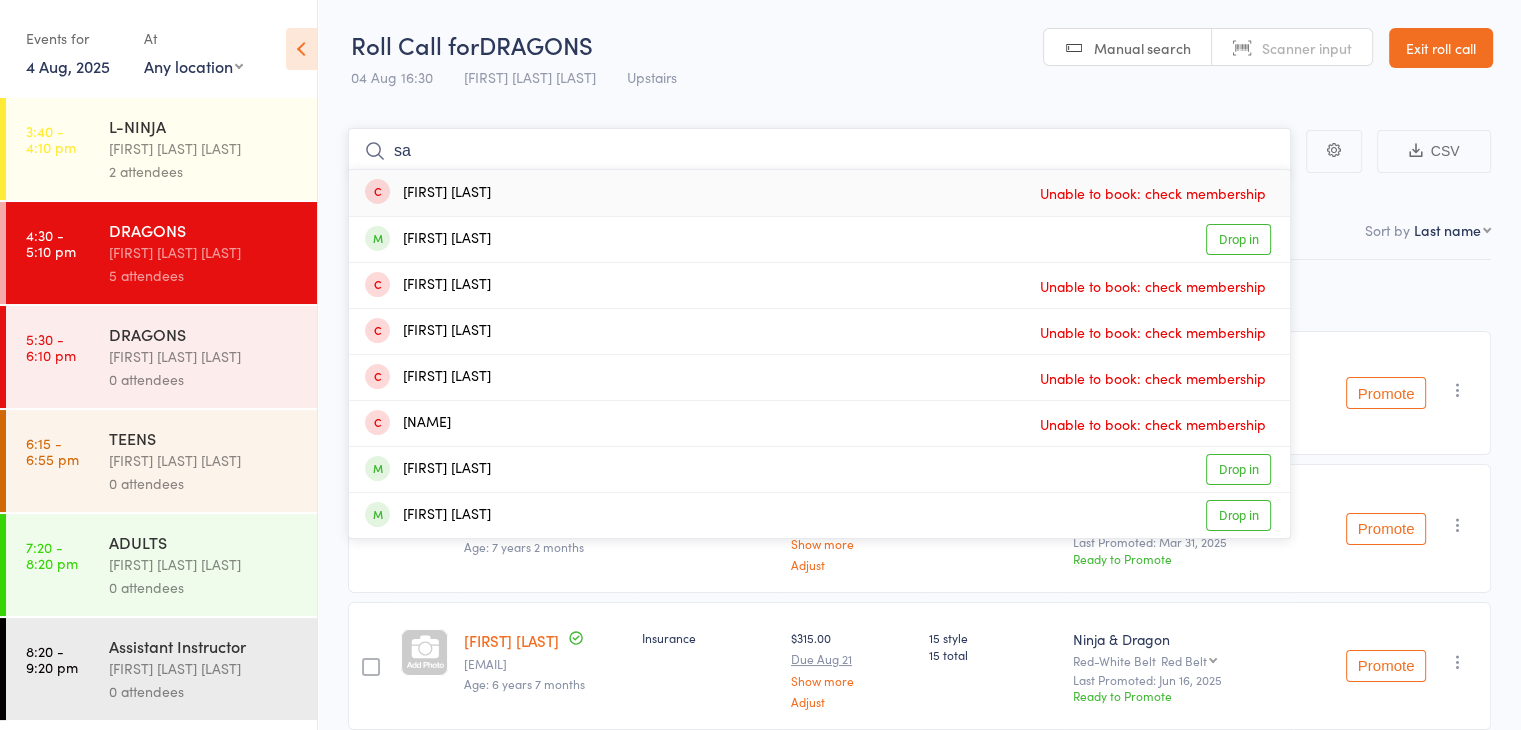 type on "s" 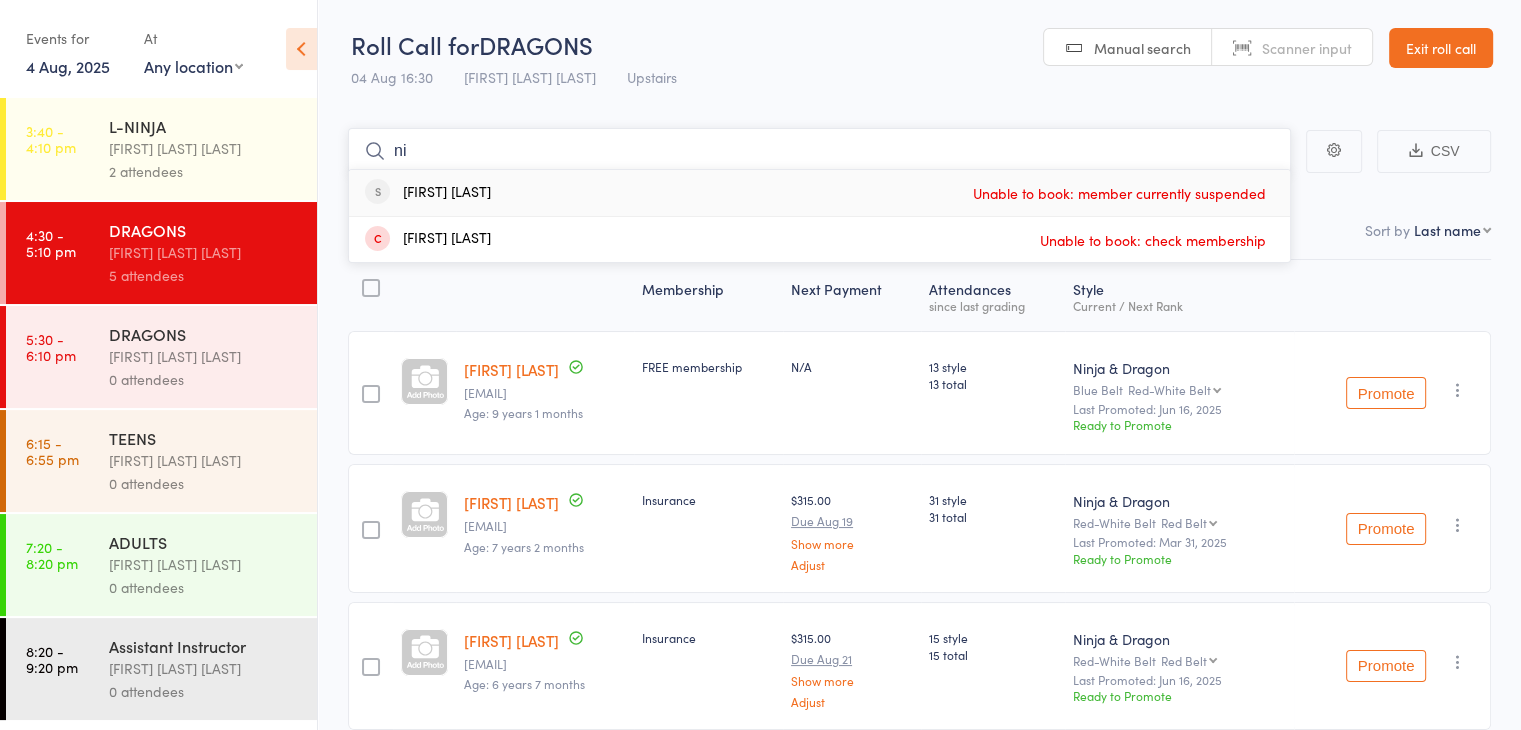 type on "n" 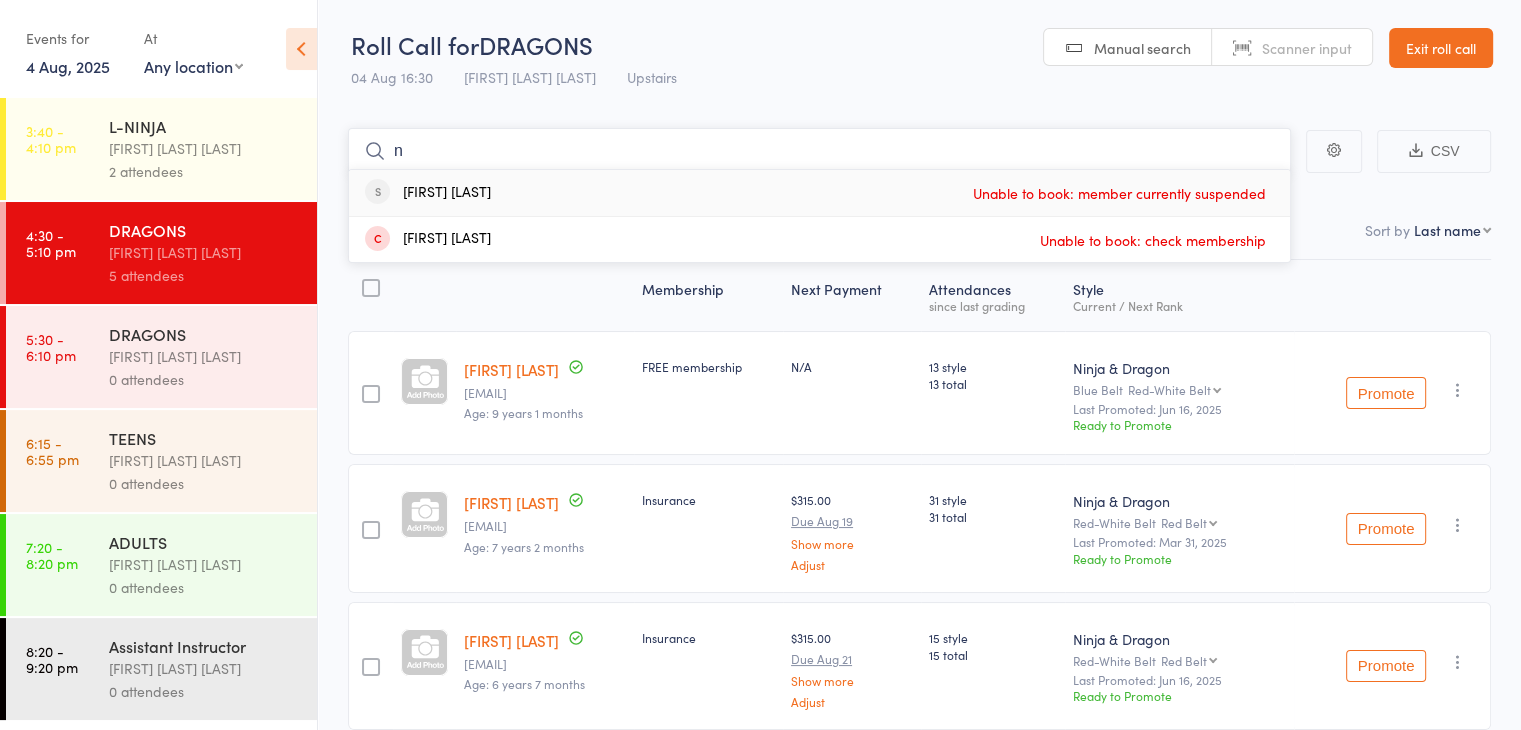 type 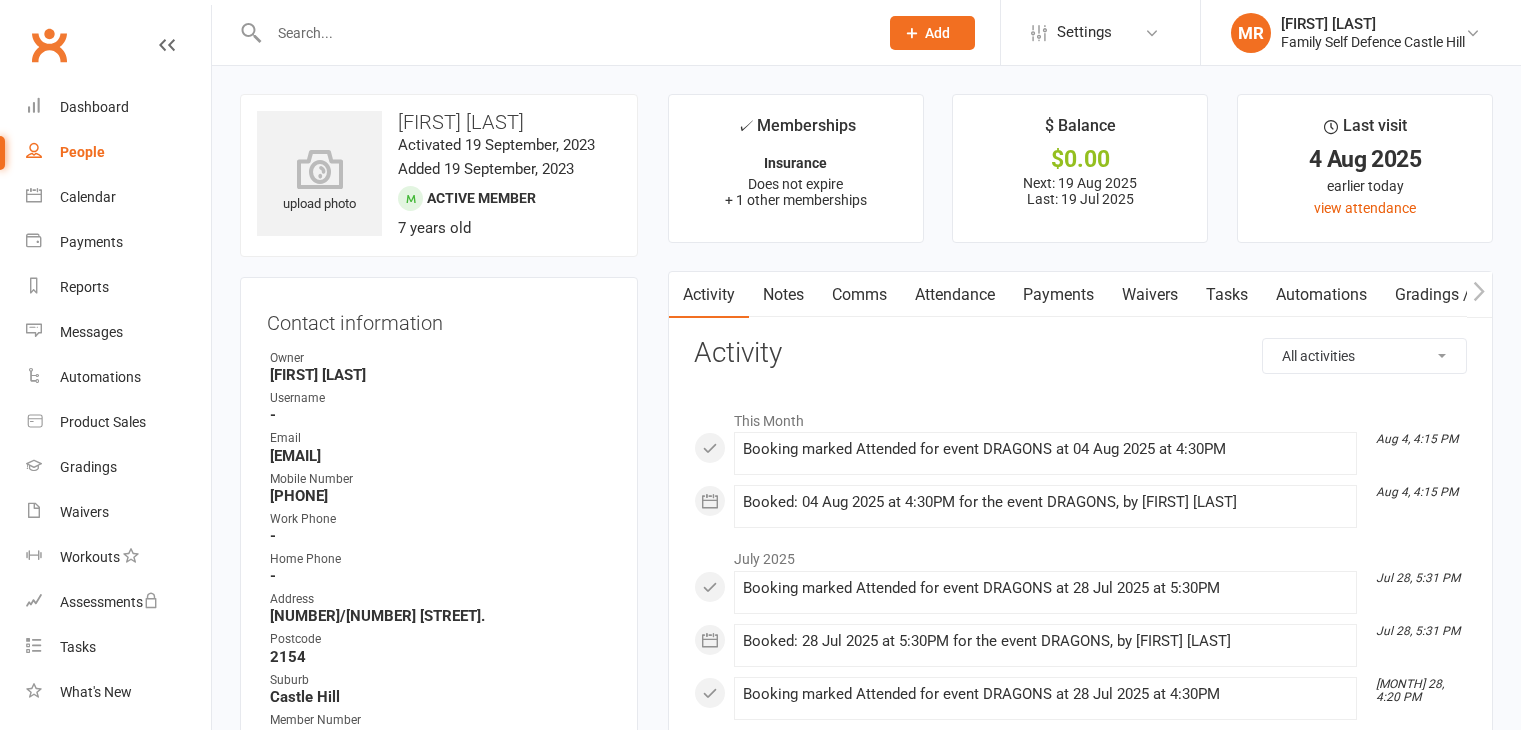 scroll, scrollTop: 0, scrollLeft: 0, axis: both 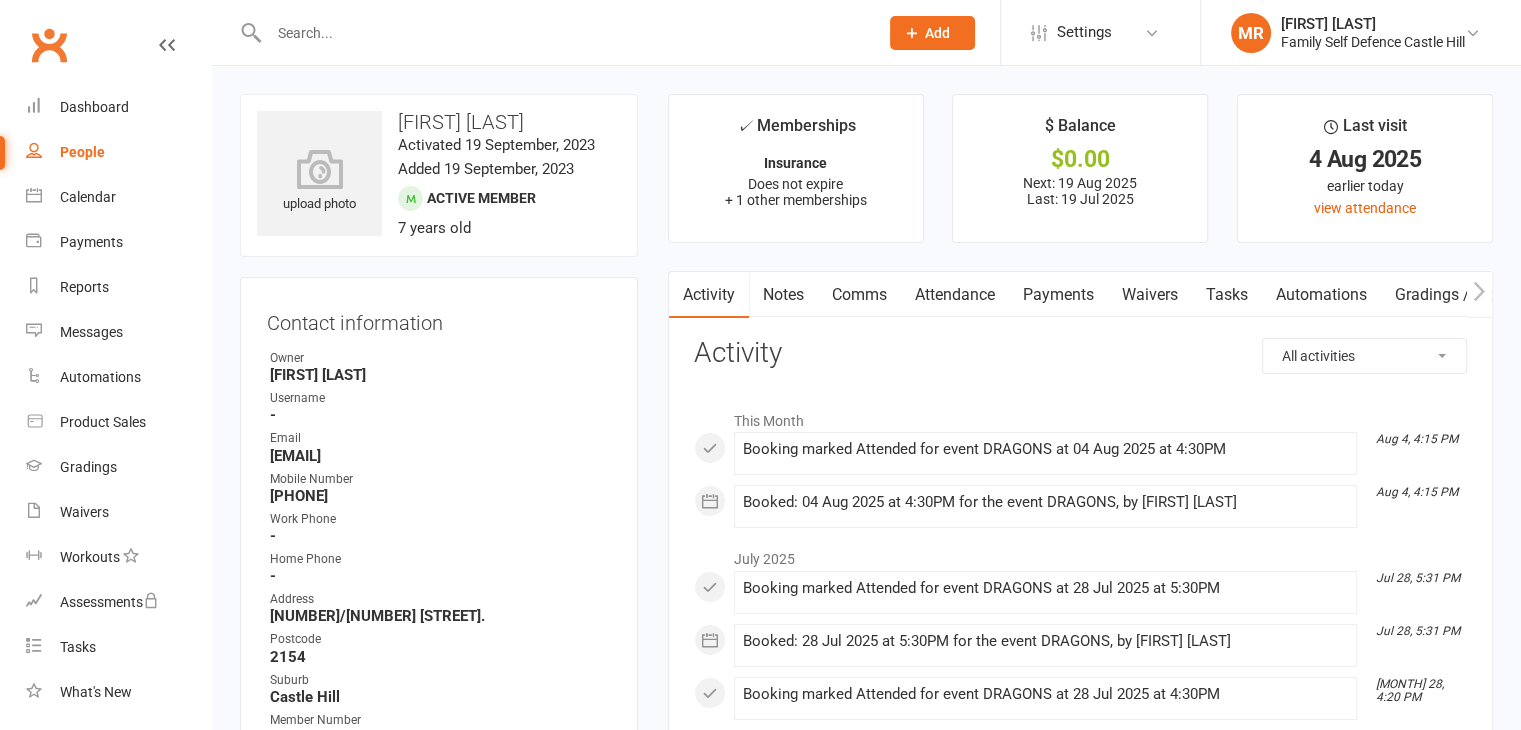 click at bounding box center (563, 33) 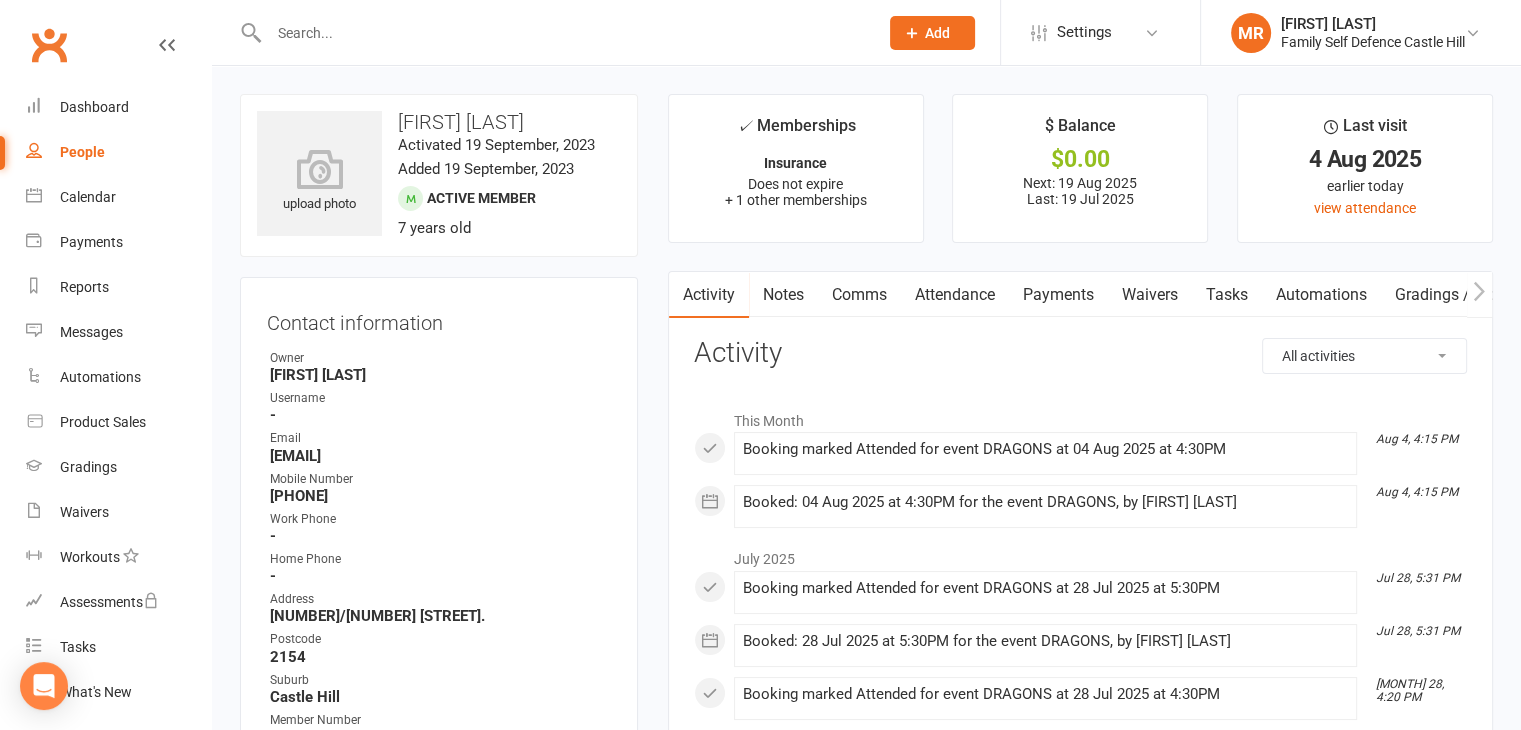 click at bounding box center (563, 33) 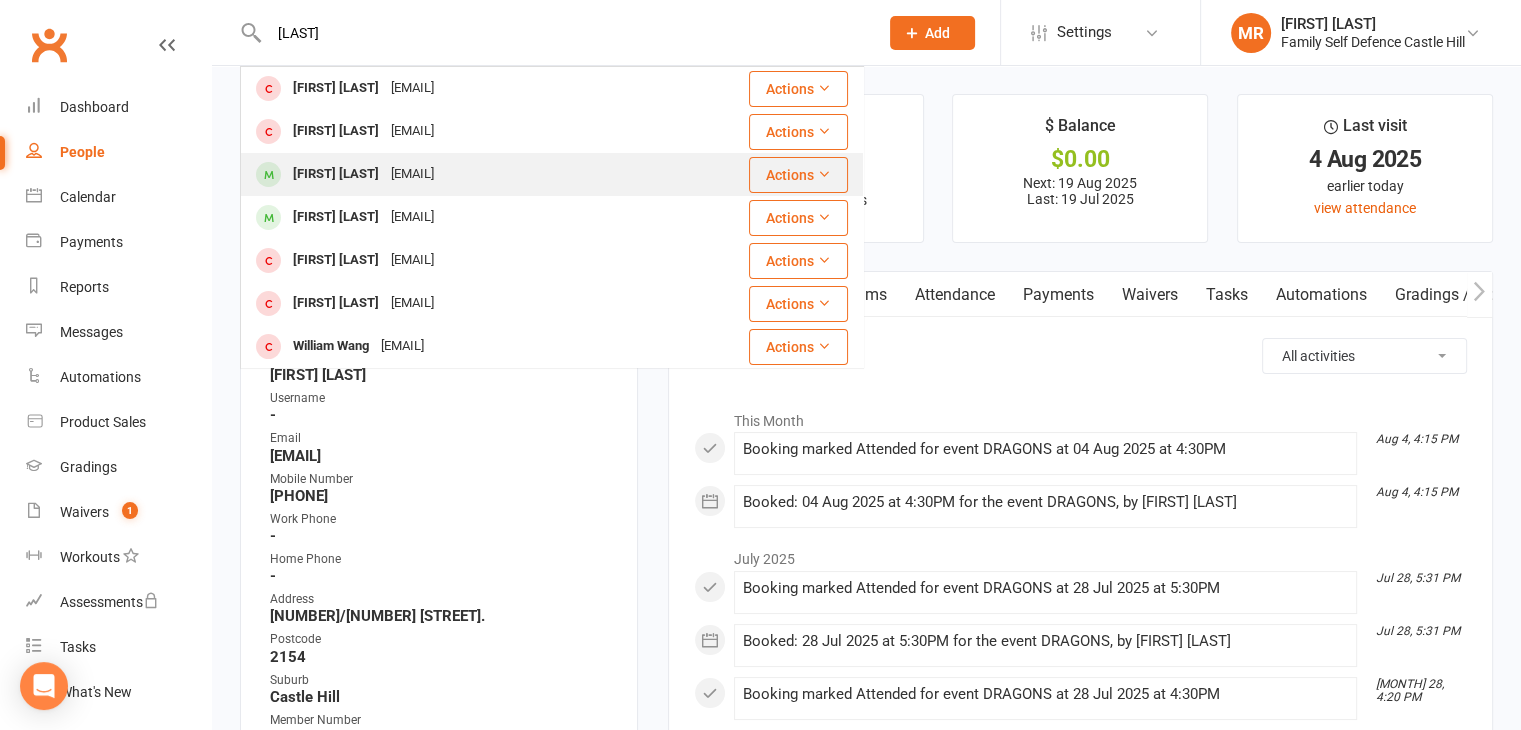 type on "huang" 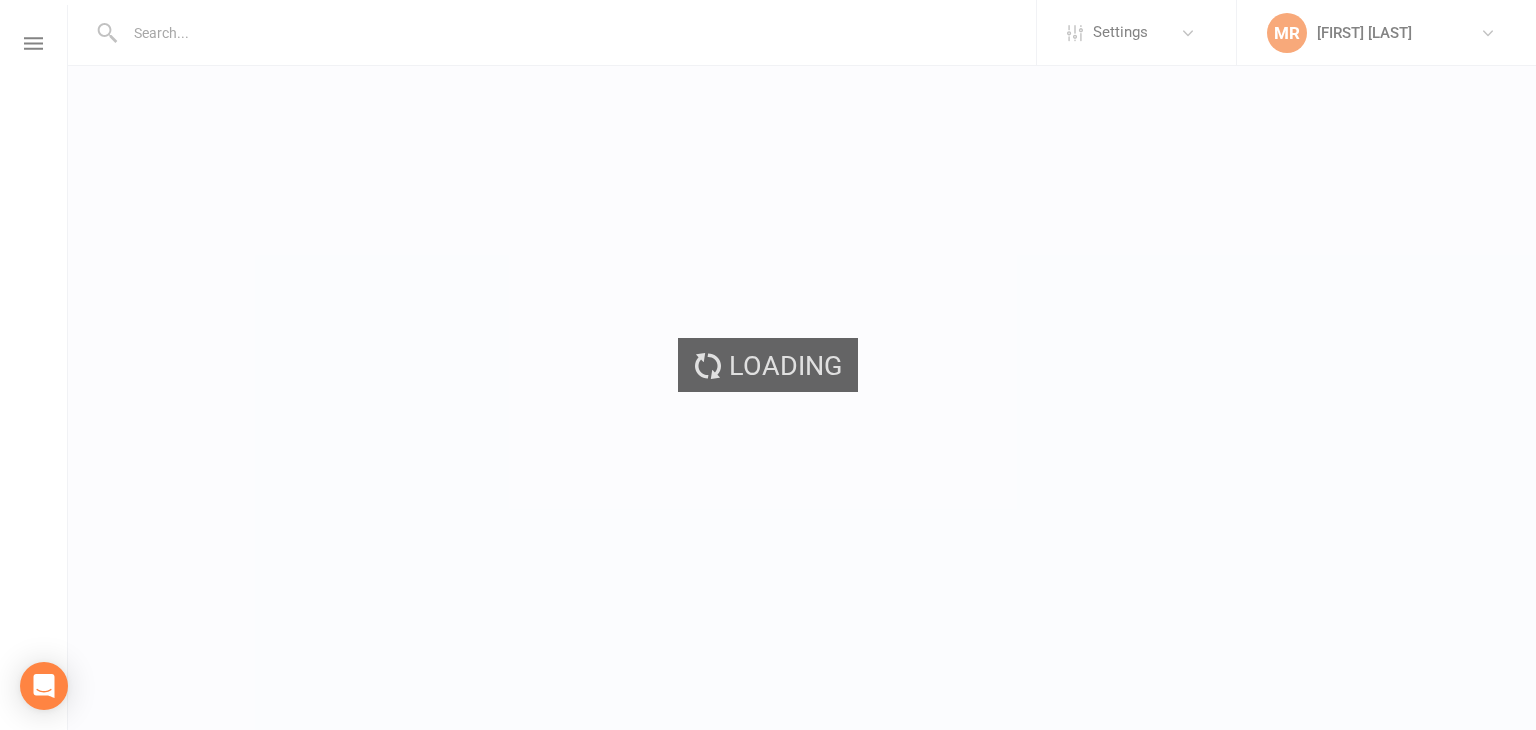 scroll, scrollTop: 0, scrollLeft: 0, axis: both 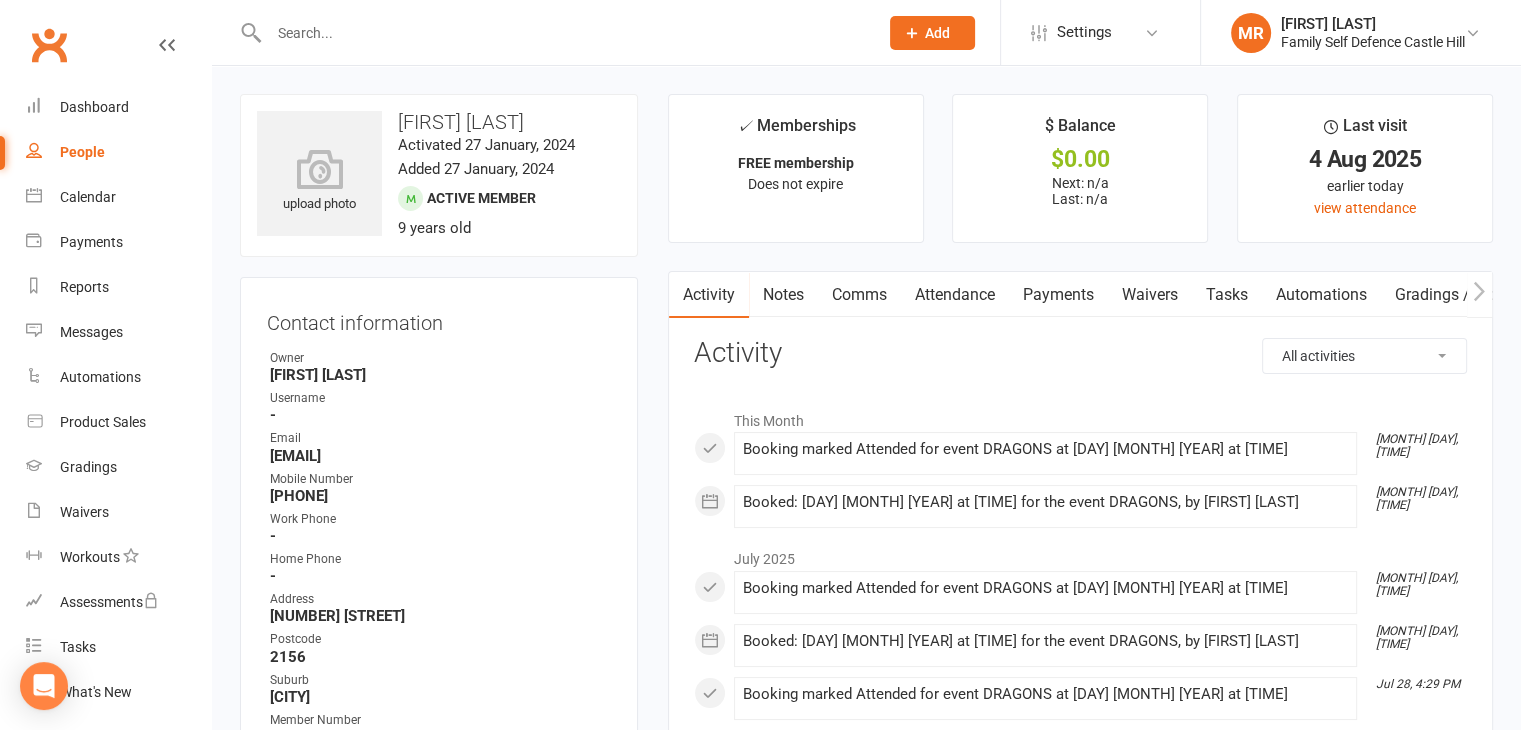 click at bounding box center (563, 33) 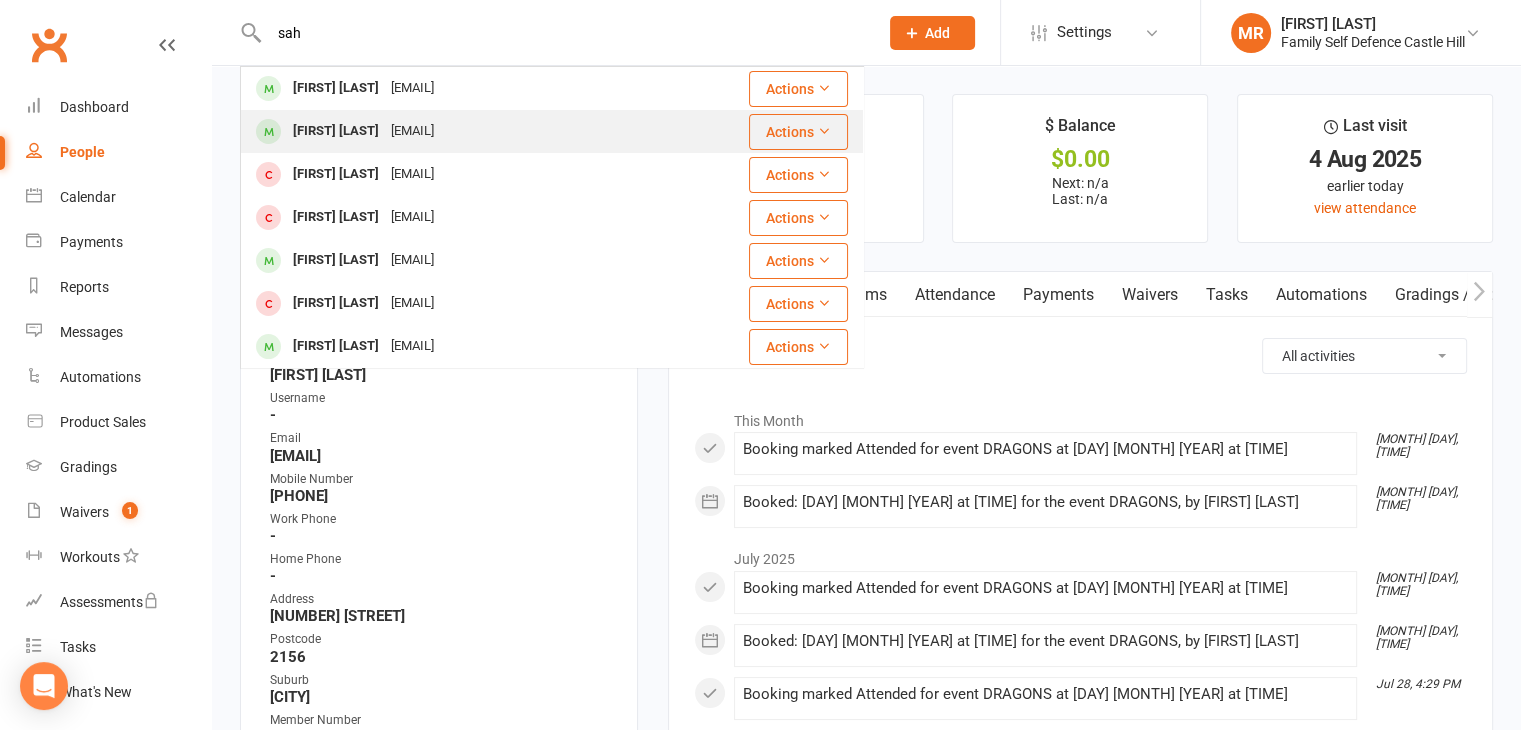 type on "sah" 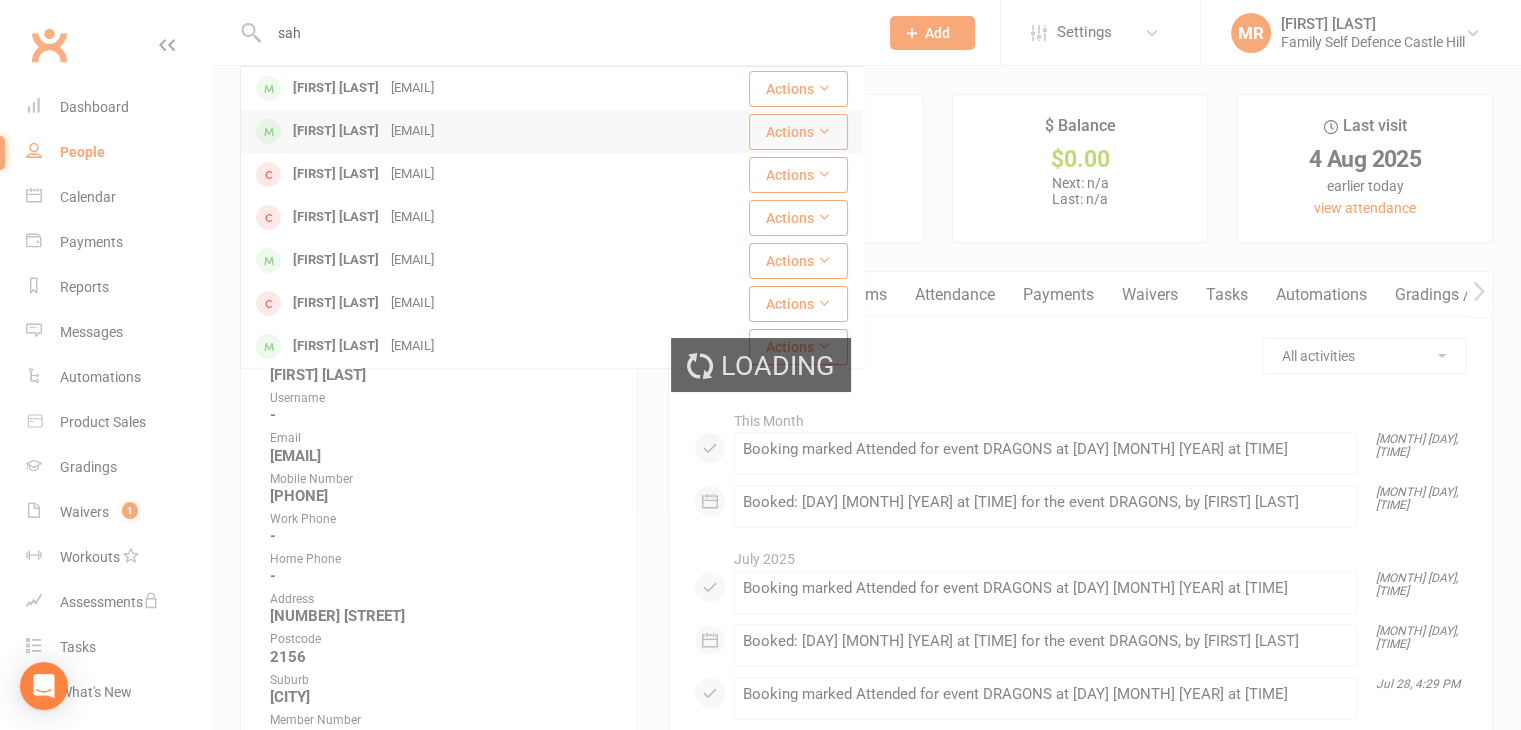 type 